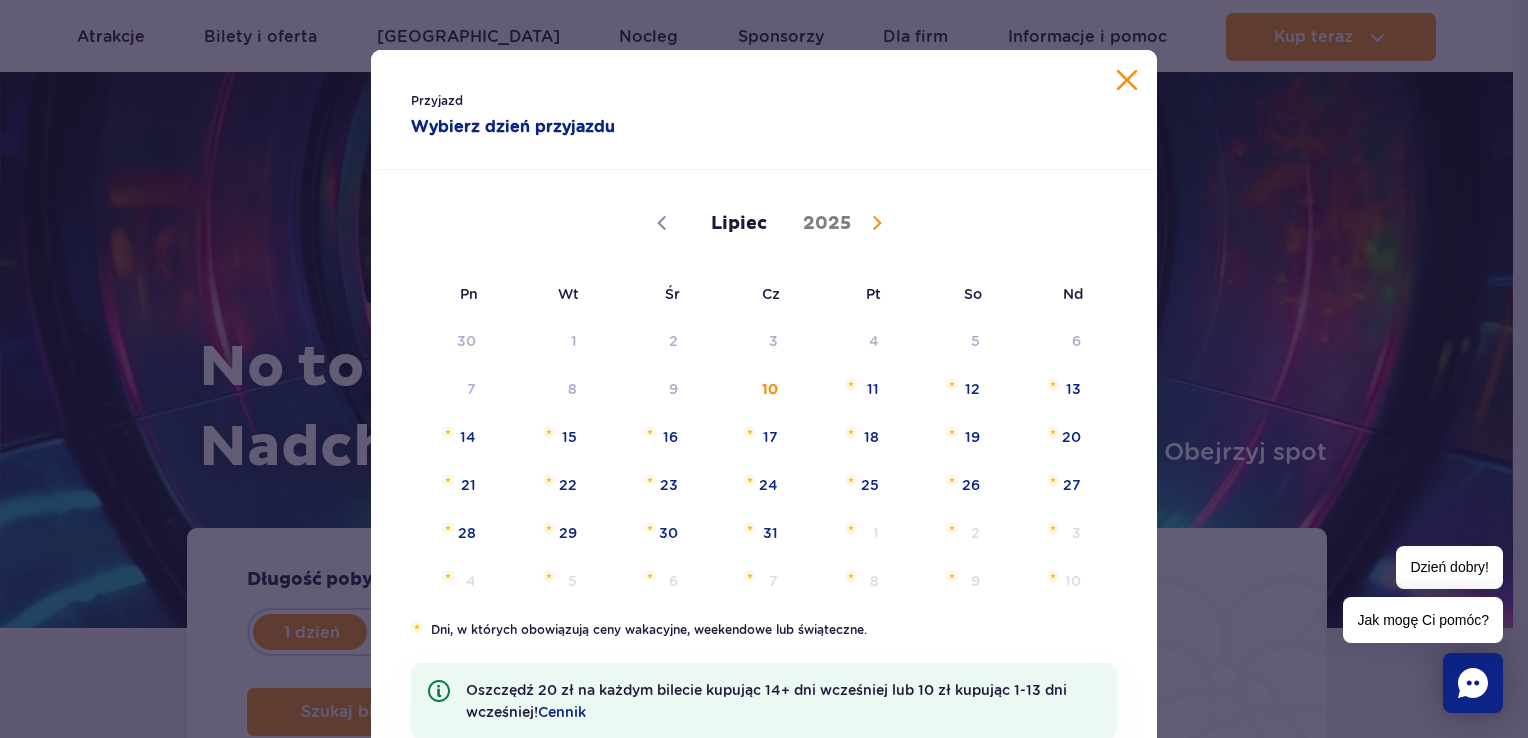 scroll, scrollTop: 307, scrollLeft: 0, axis: vertical 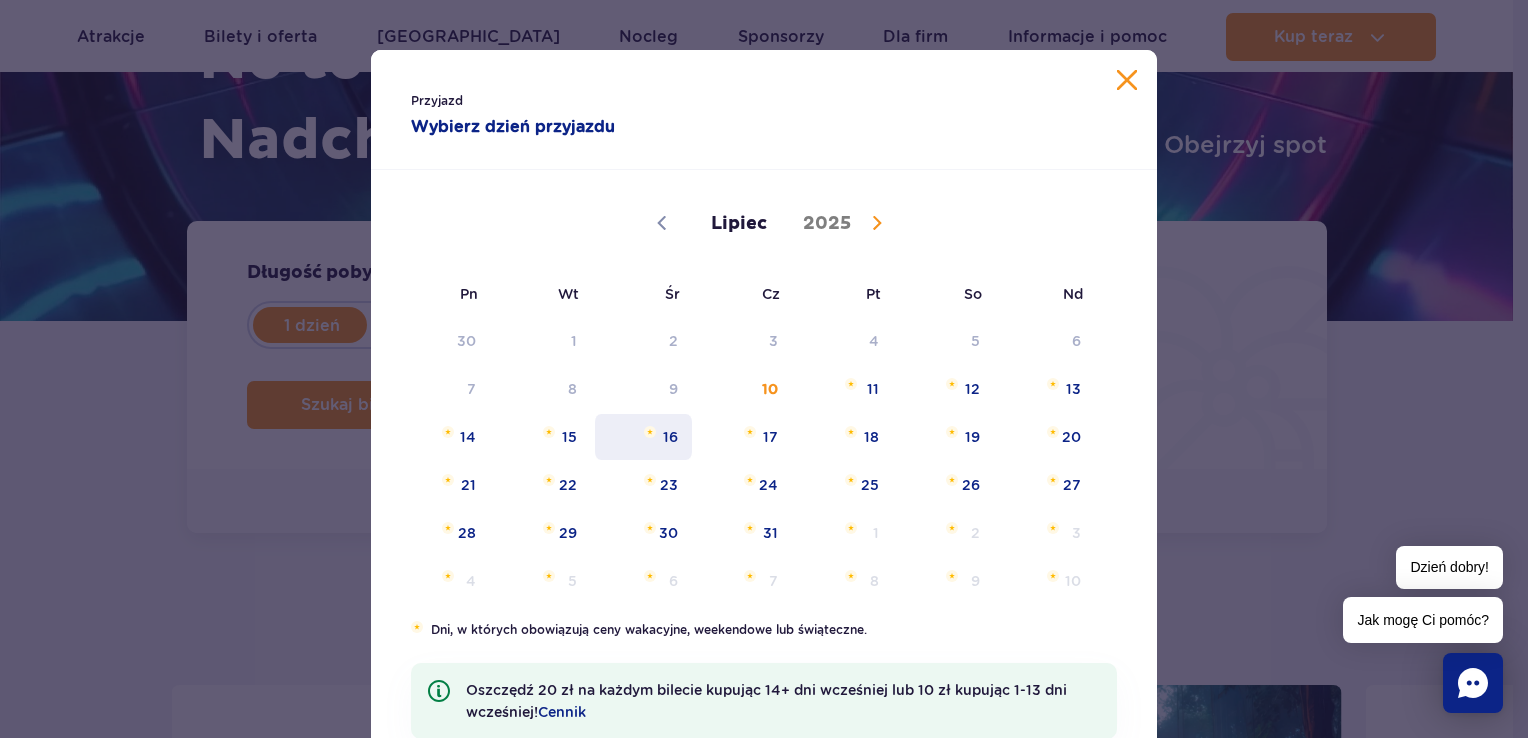 click on "16" at bounding box center (643, 437) 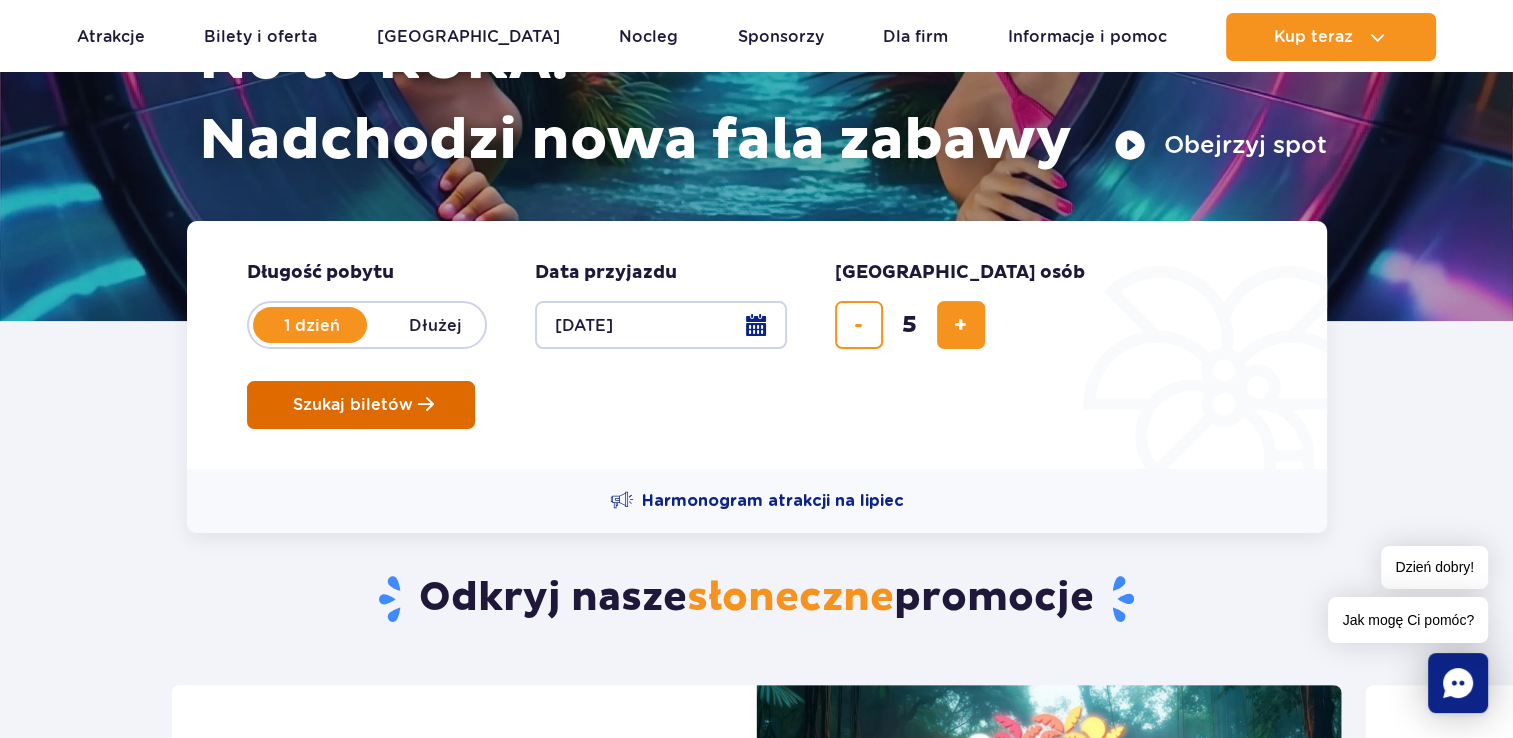 click on "Szukaj biletów" at bounding box center (353, 405) 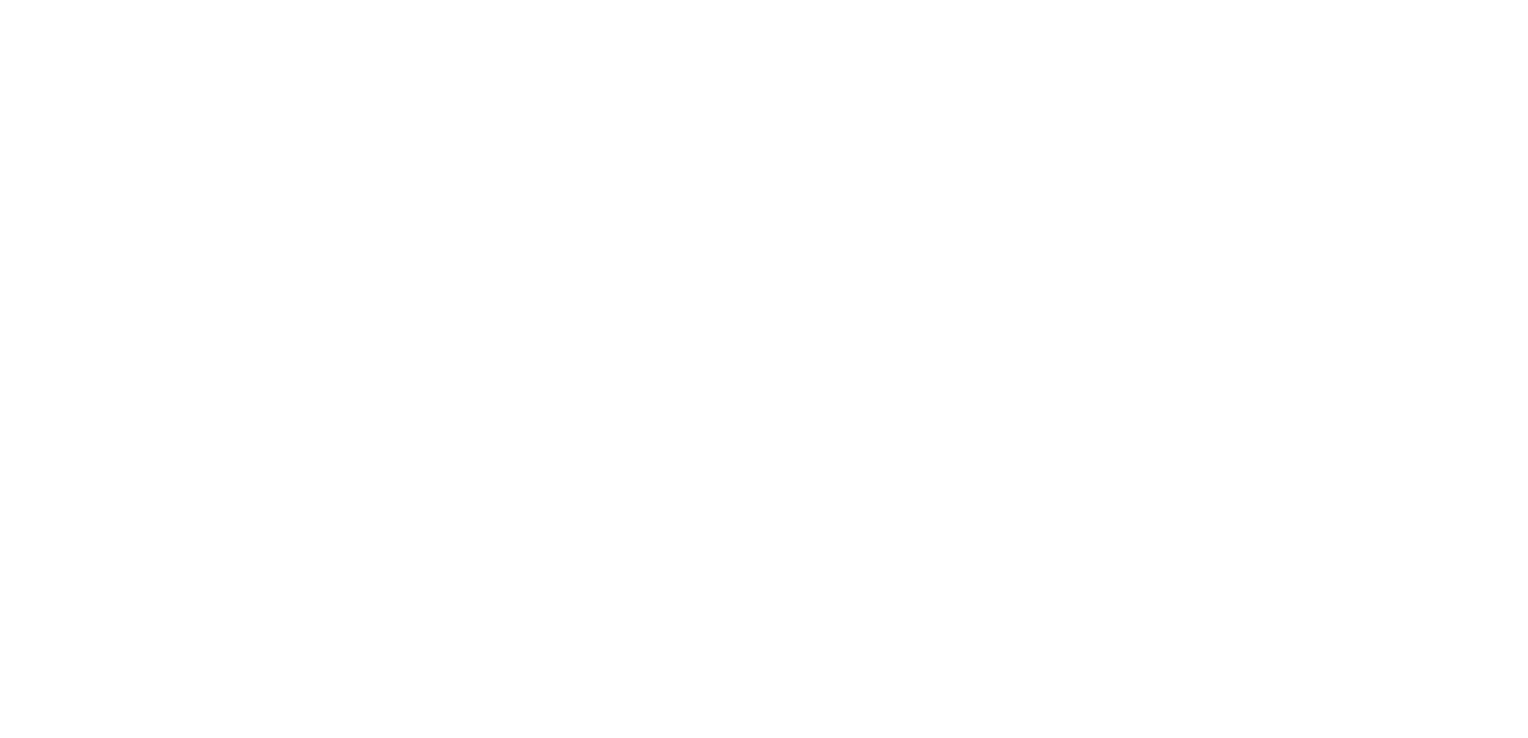 scroll, scrollTop: 0, scrollLeft: 0, axis: both 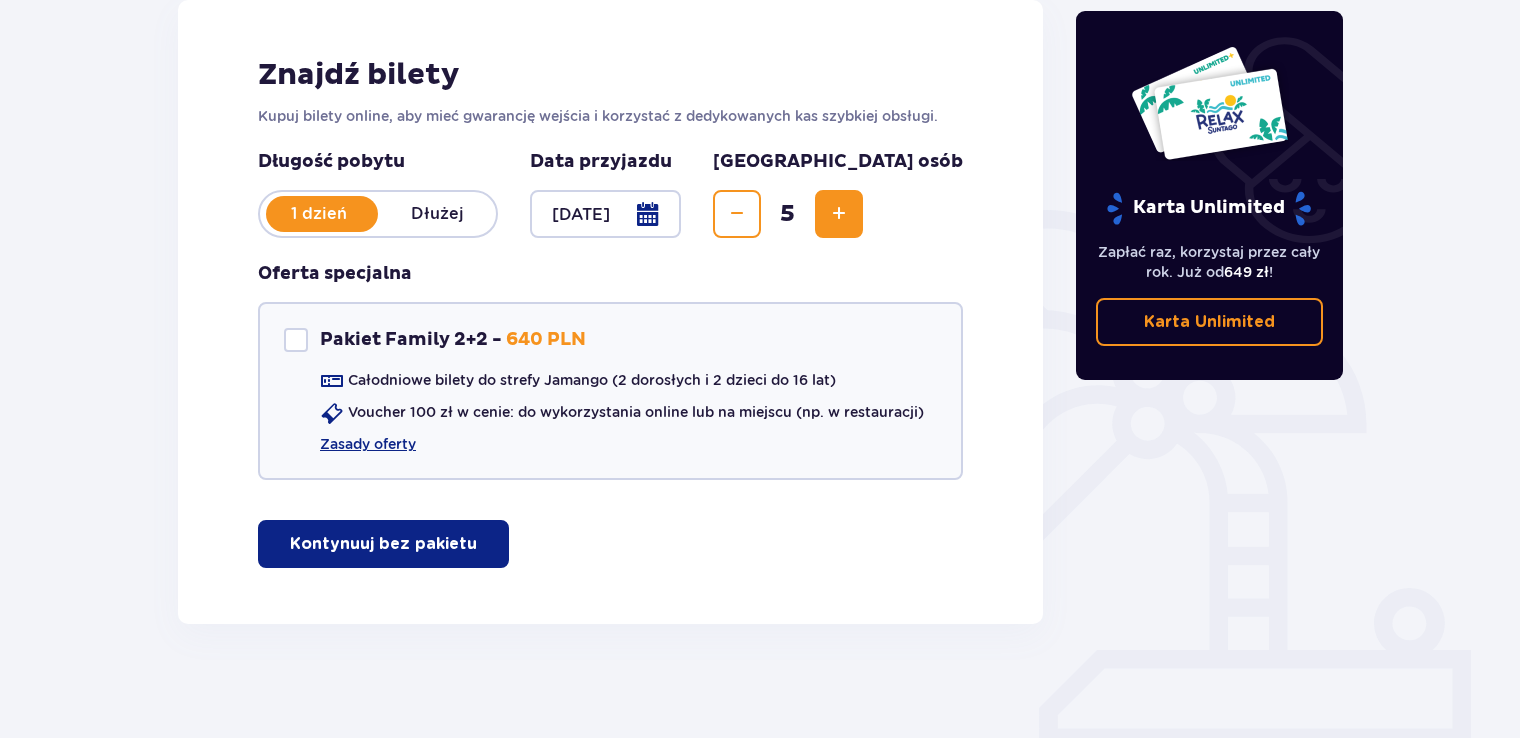click on "Kontynuuj bez pakietu" at bounding box center (383, 544) 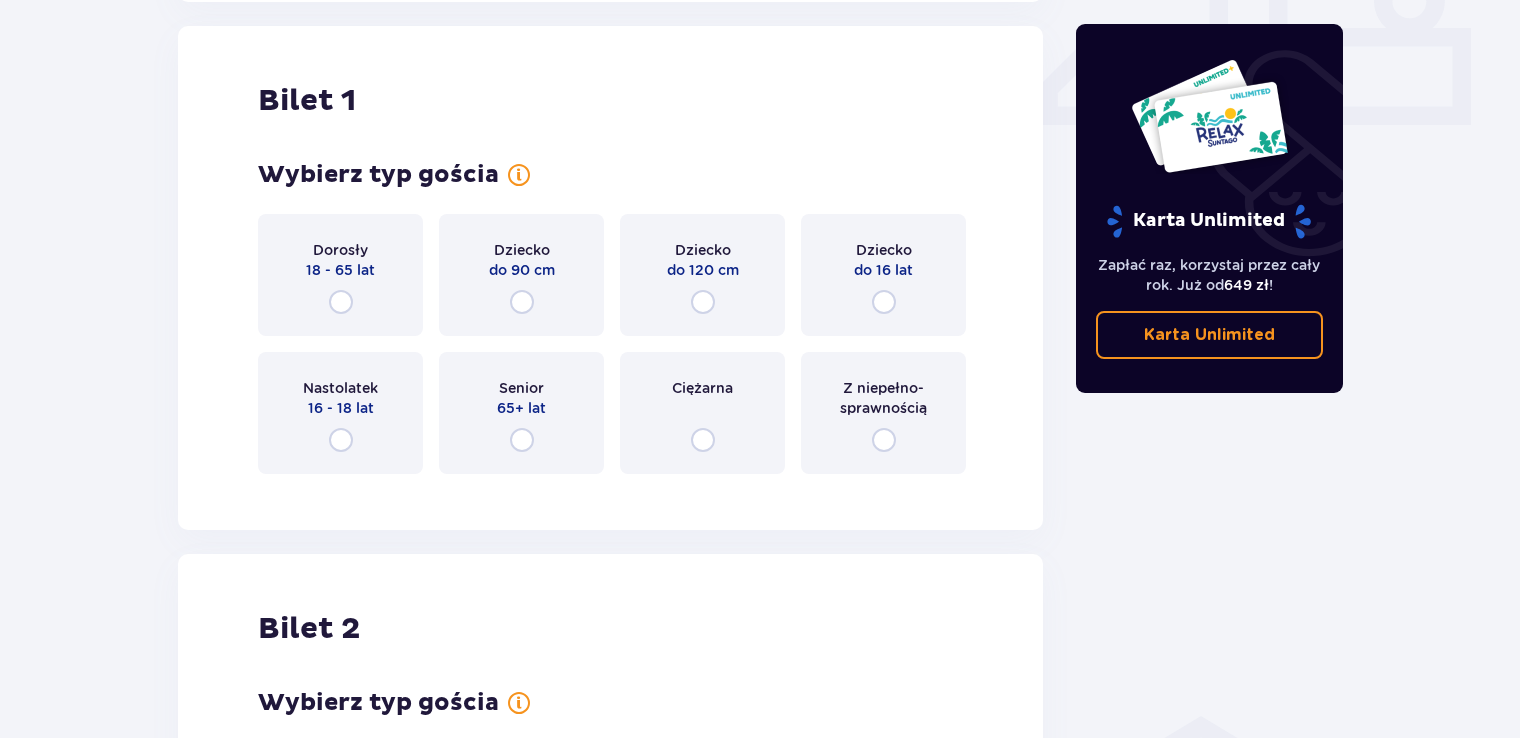 scroll, scrollTop: 909, scrollLeft: 0, axis: vertical 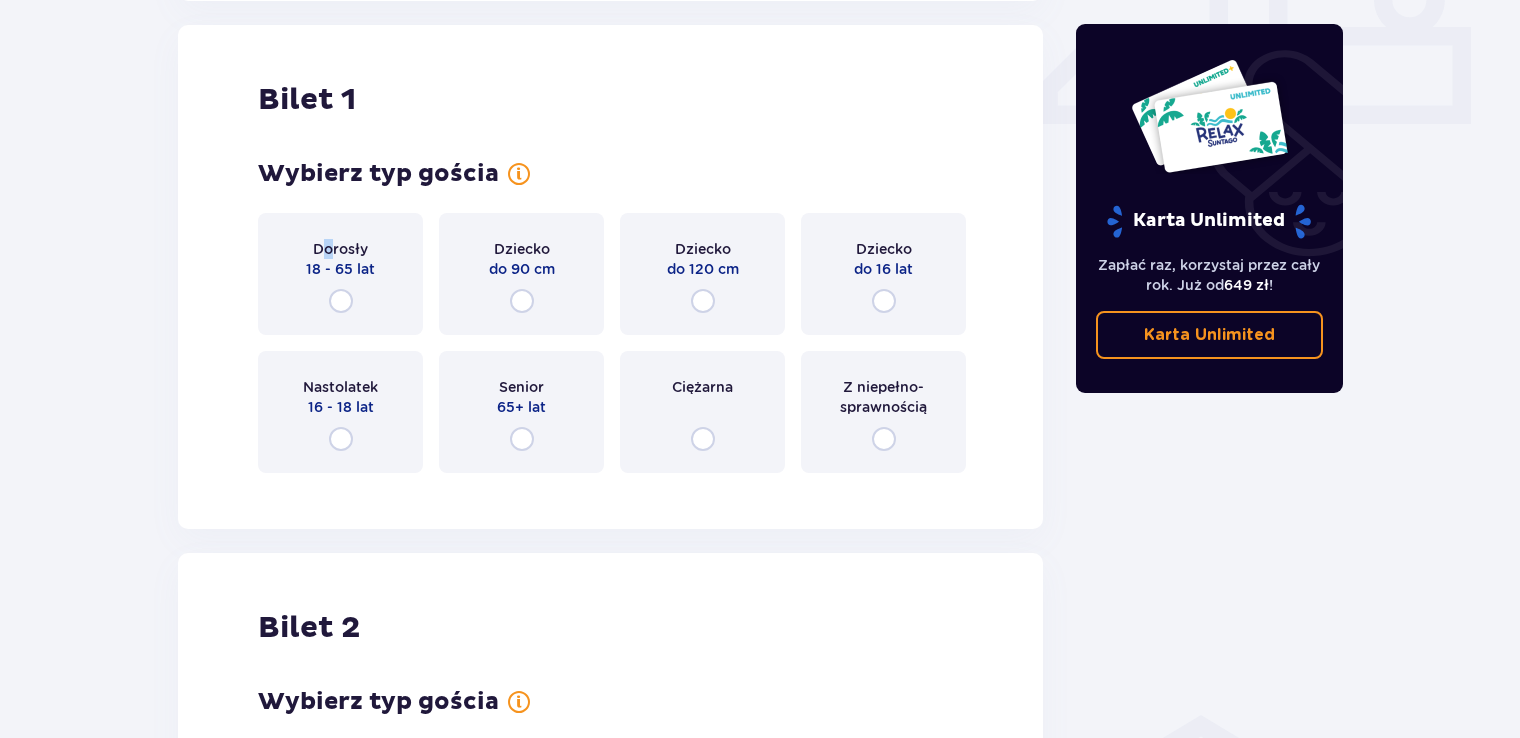 drag, startPoint x: 340, startPoint y: 296, endPoint x: 328, endPoint y: 222, distance: 74.96666 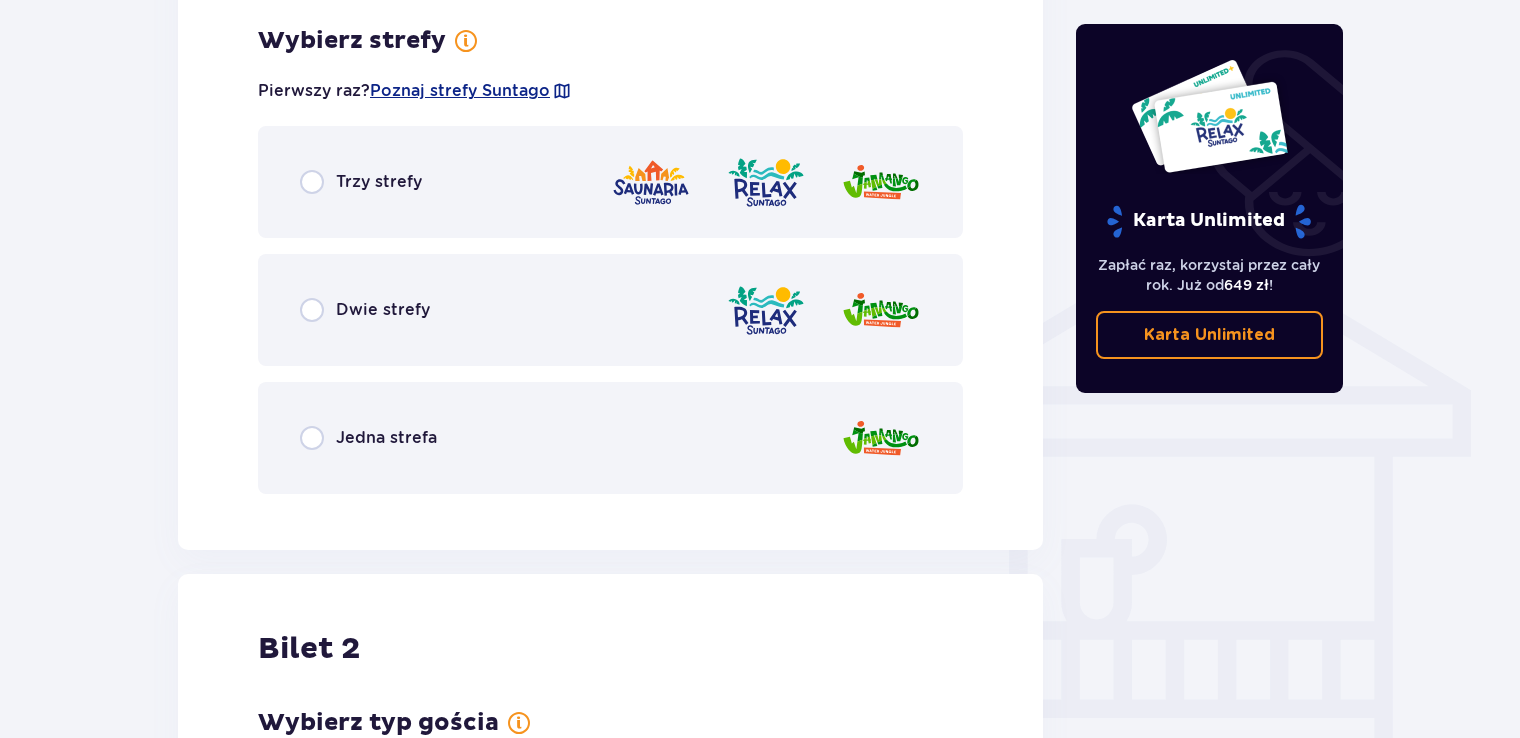scroll, scrollTop: 1397, scrollLeft: 0, axis: vertical 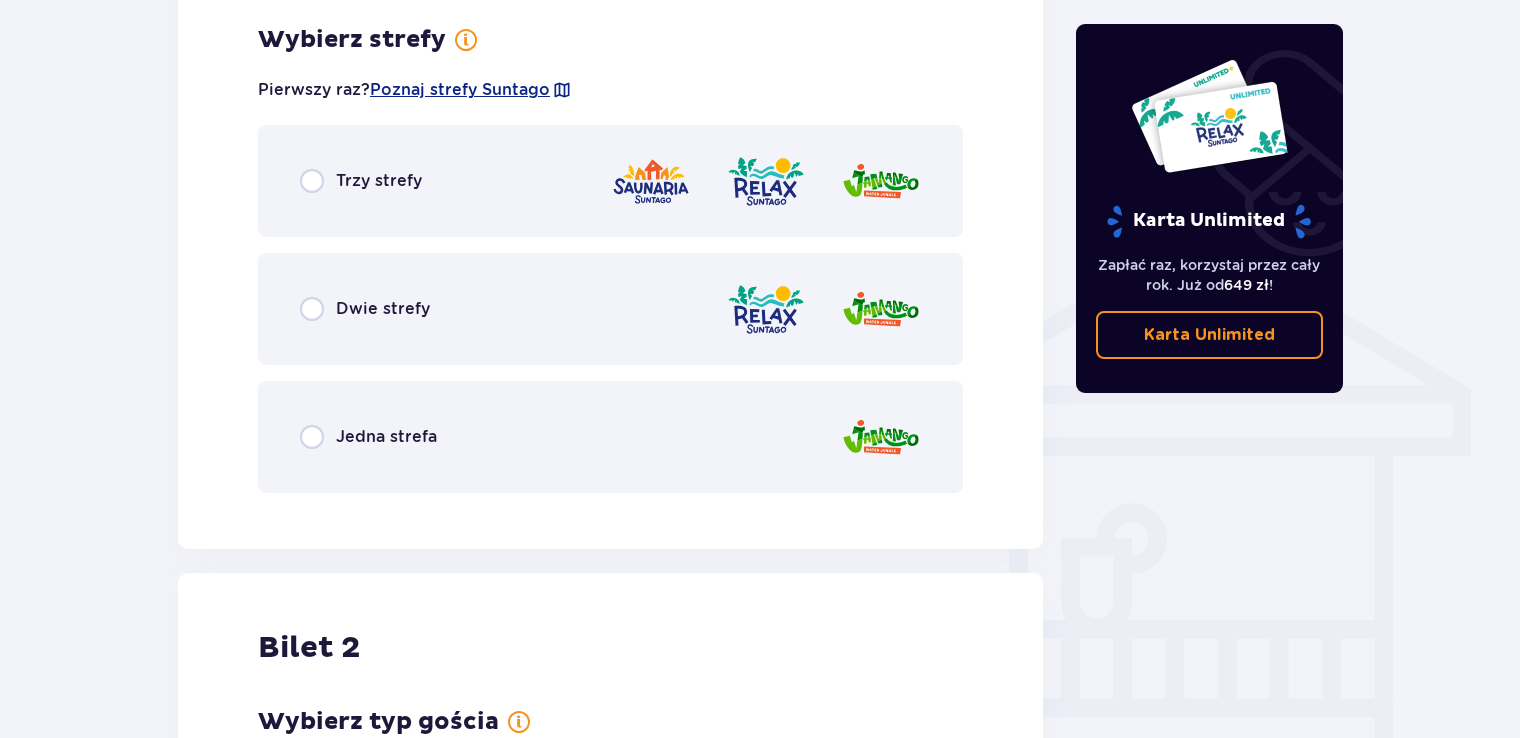drag, startPoint x: 1514, startPoint y: 286, endPoint x: 1522, endPoint y: 331, distance: 45.705578 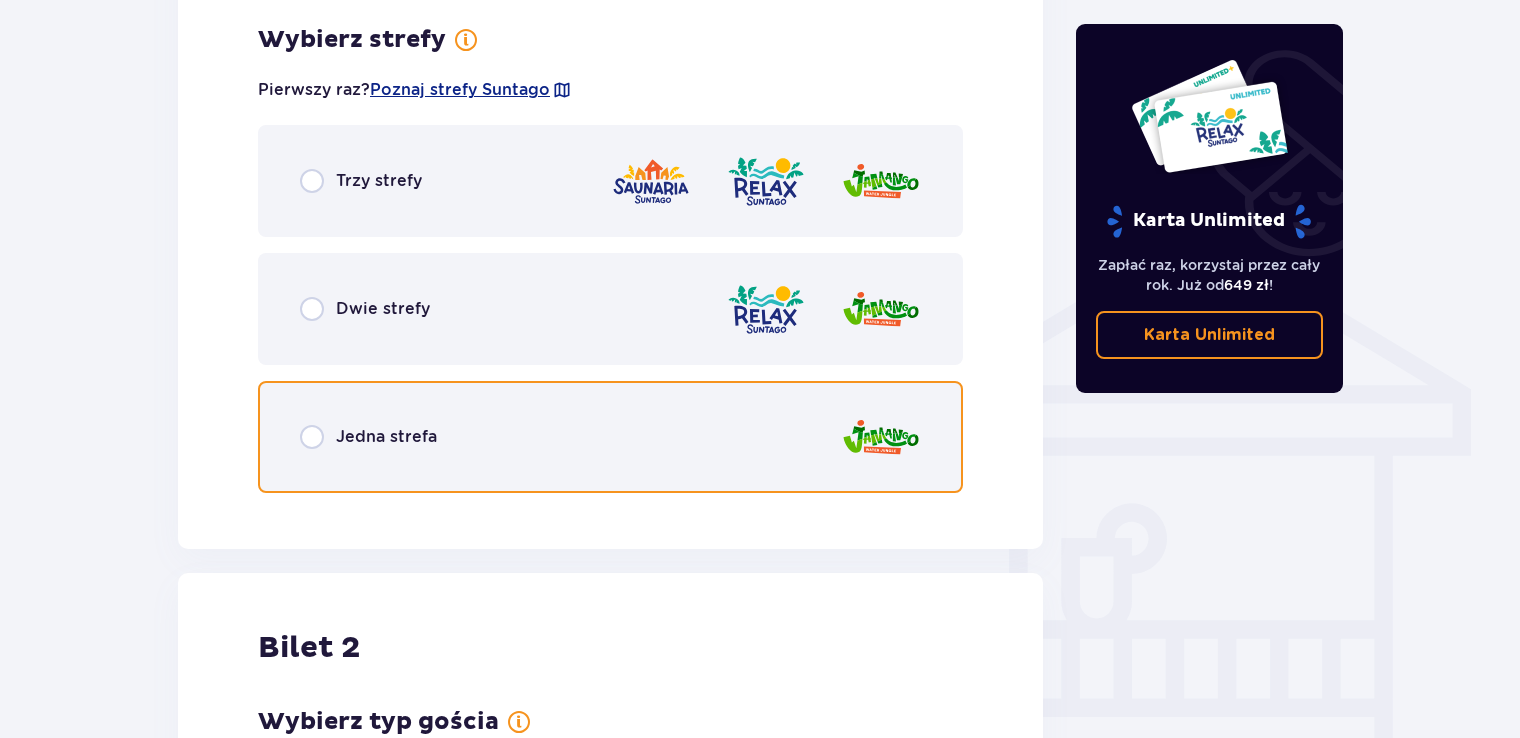 click at bounding box center [312, 437] 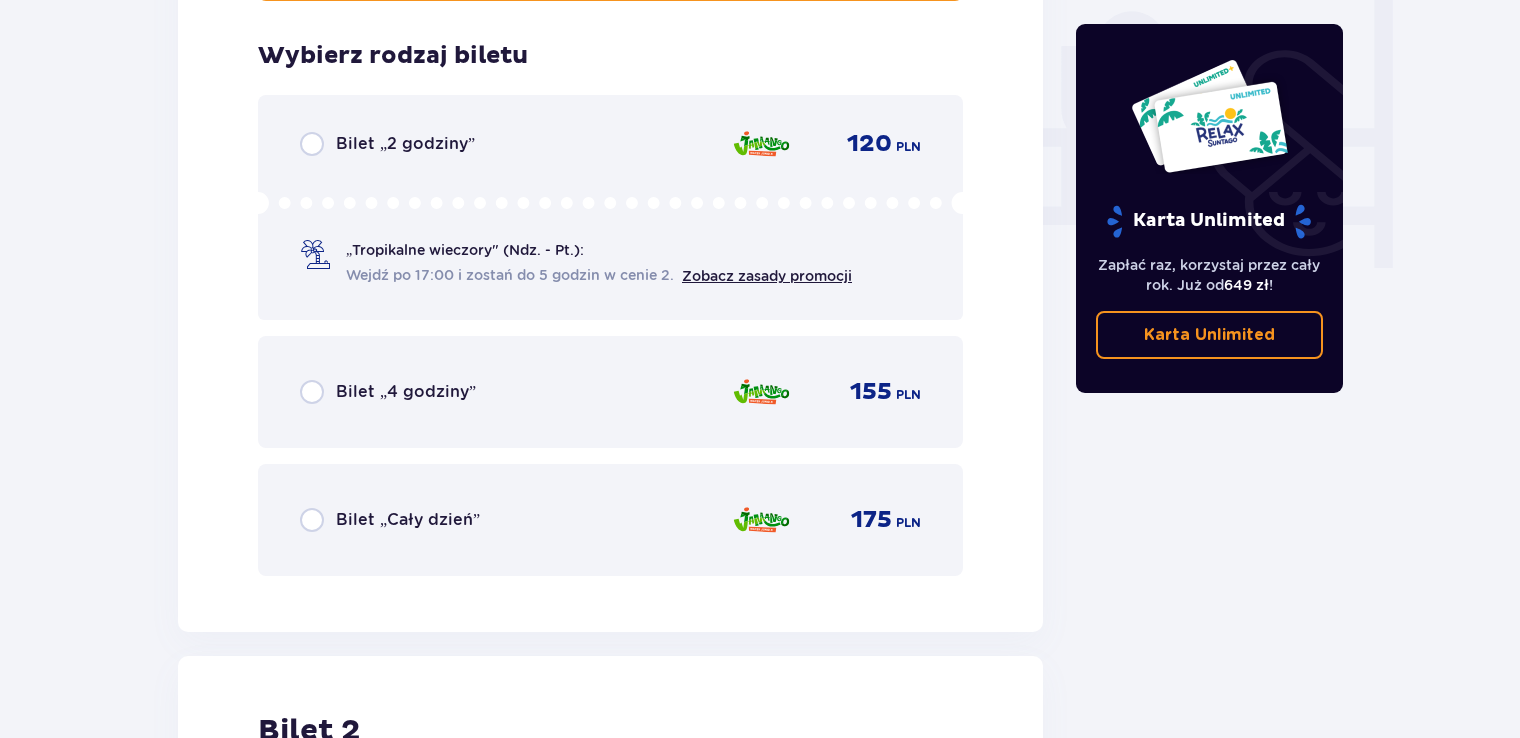 scroll, scrollTop: 1905, scrollLeft: 0, axis: vertical 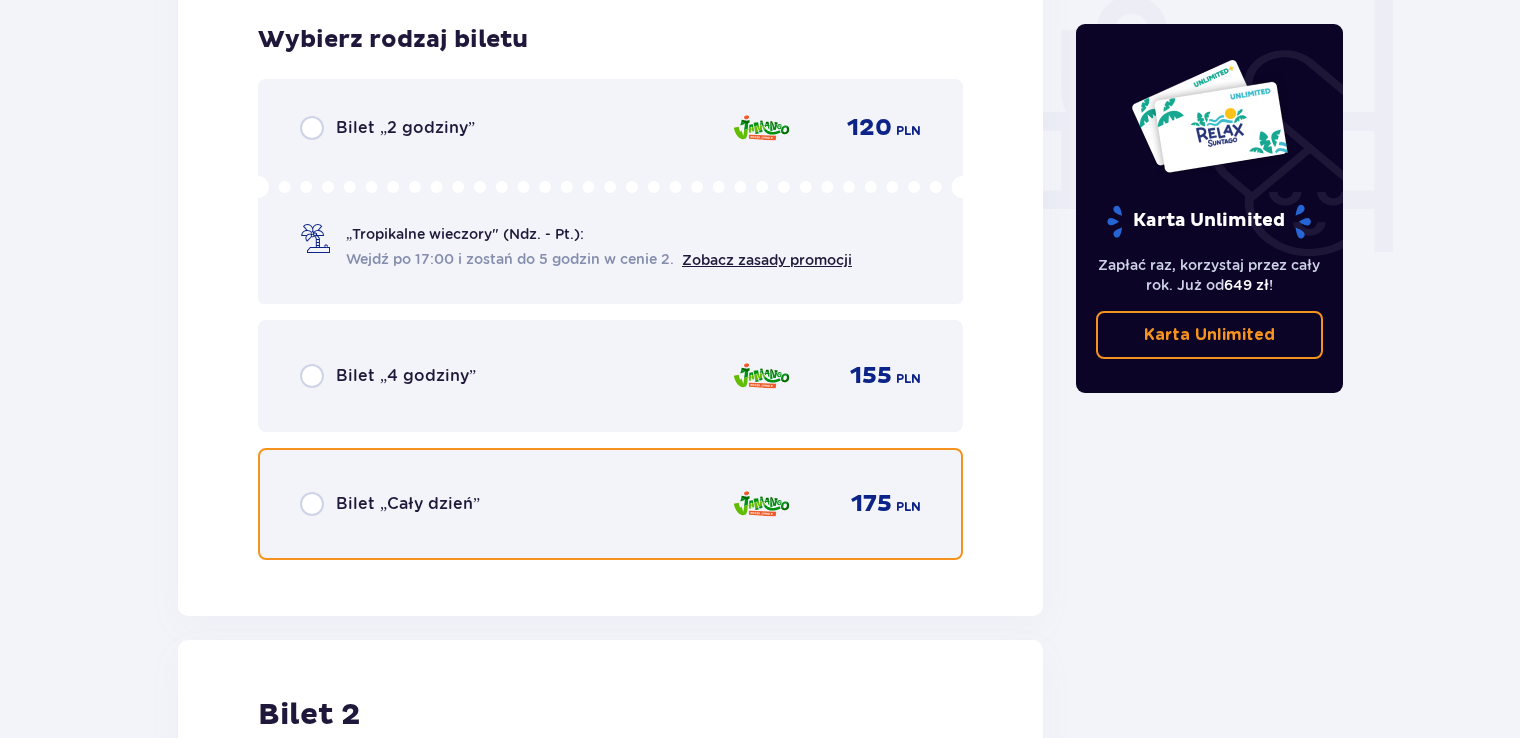 click at bounding box center [312, 504] 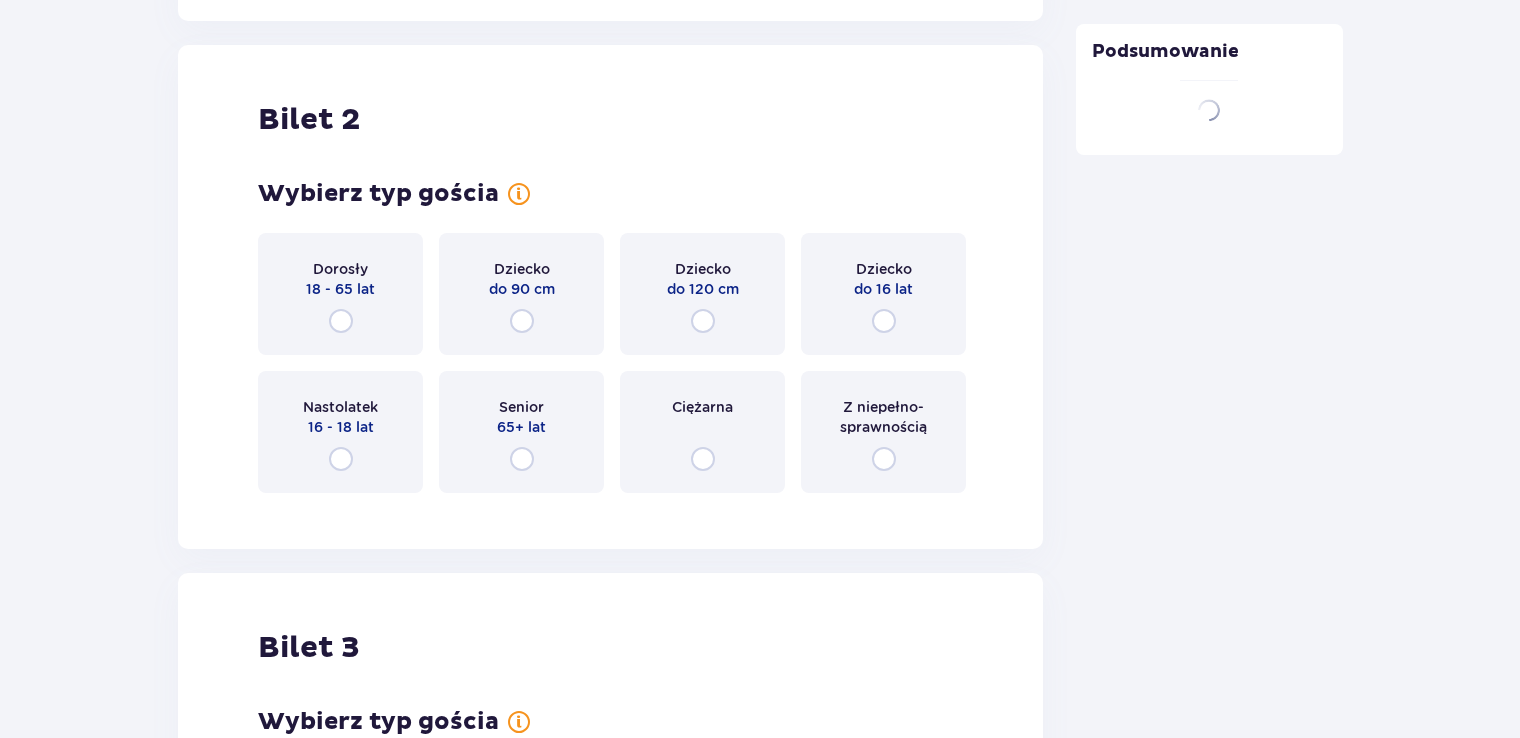 scroll, scrollTop: 2519, scrollLeft: 0, axis: vertical 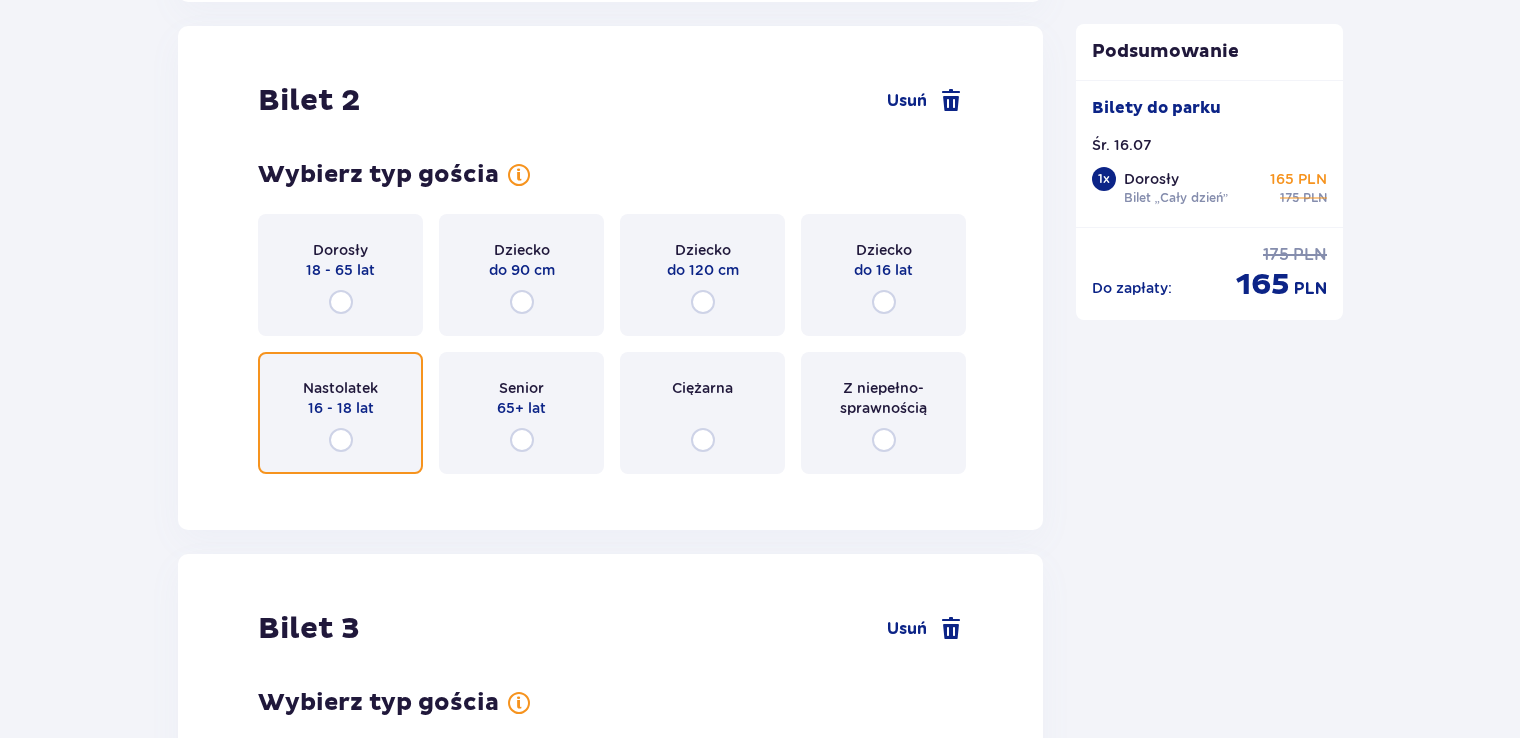 click at bounding box center [341, 440] 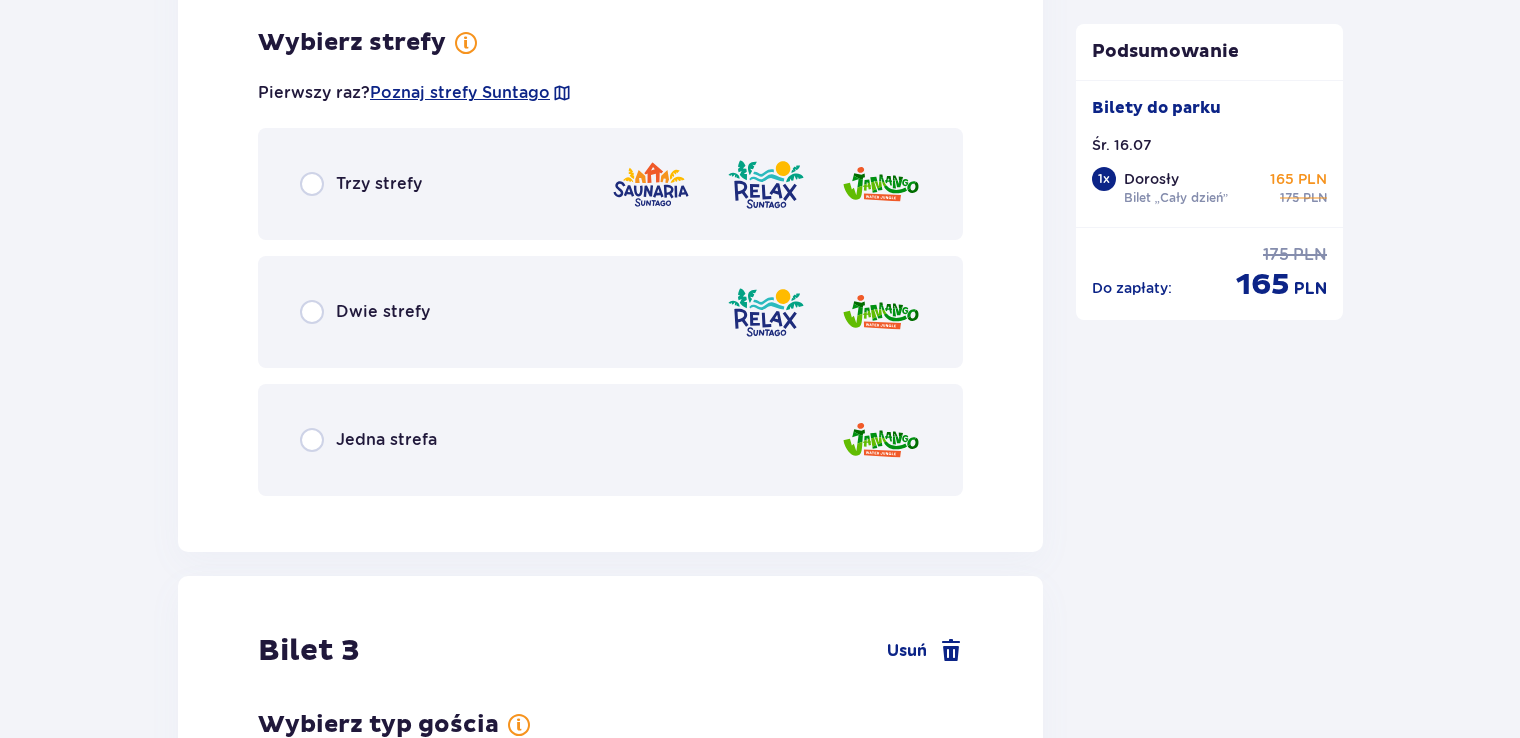 scroll, scrollTop: 3007, scrollLeft: 0, axis: vertical 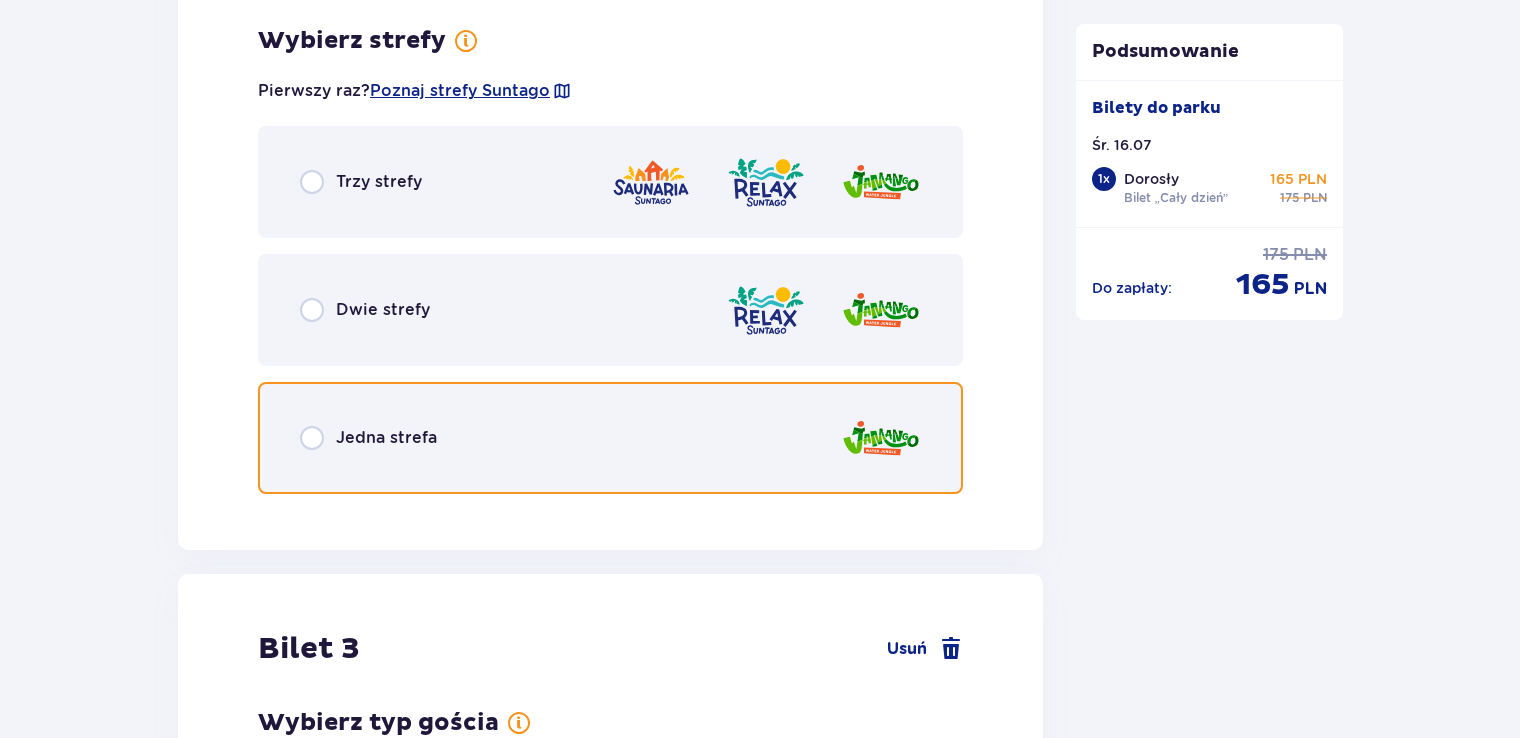 click at bounding box center [312, 438] 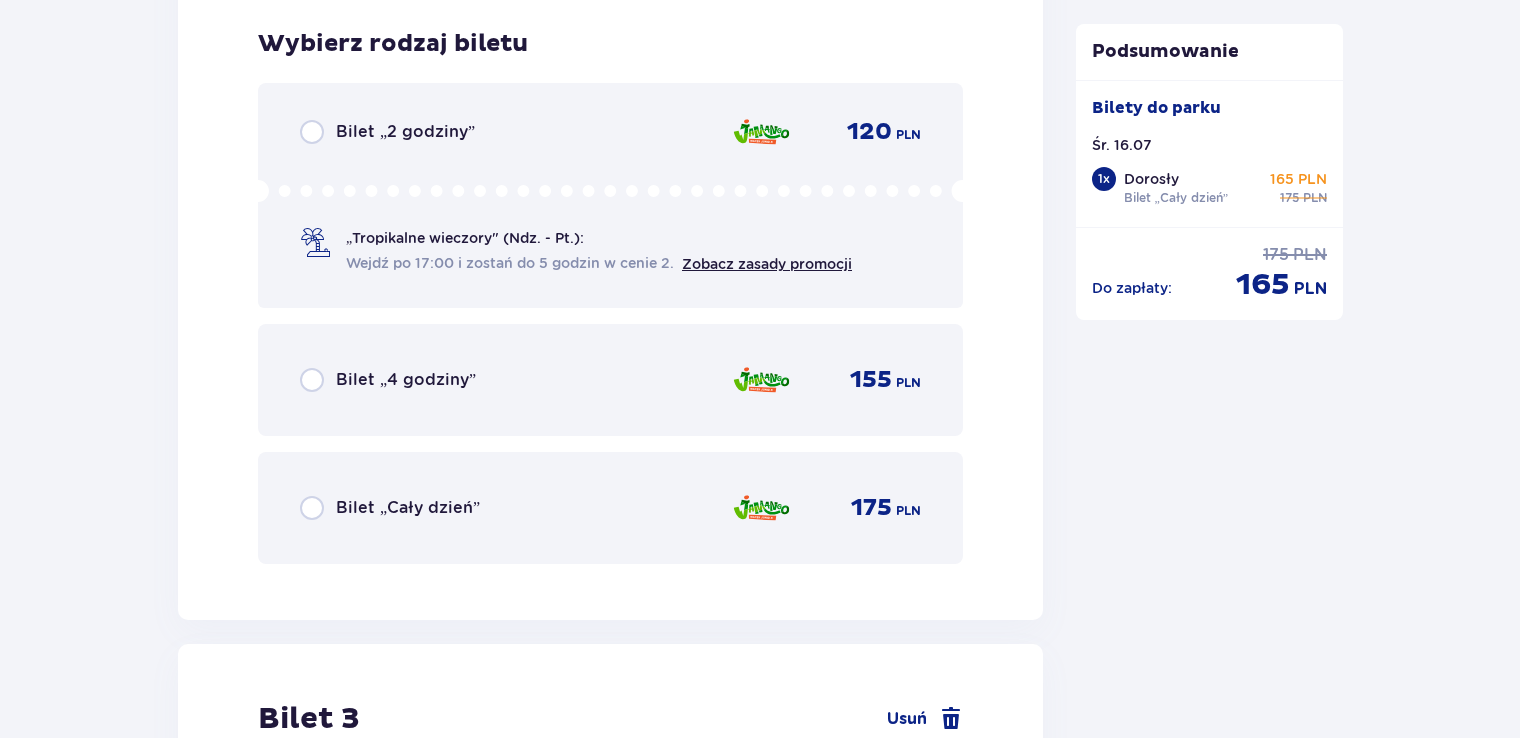 scroll, scrollTop: 3515, scrollLeft: 0, axis: vertical 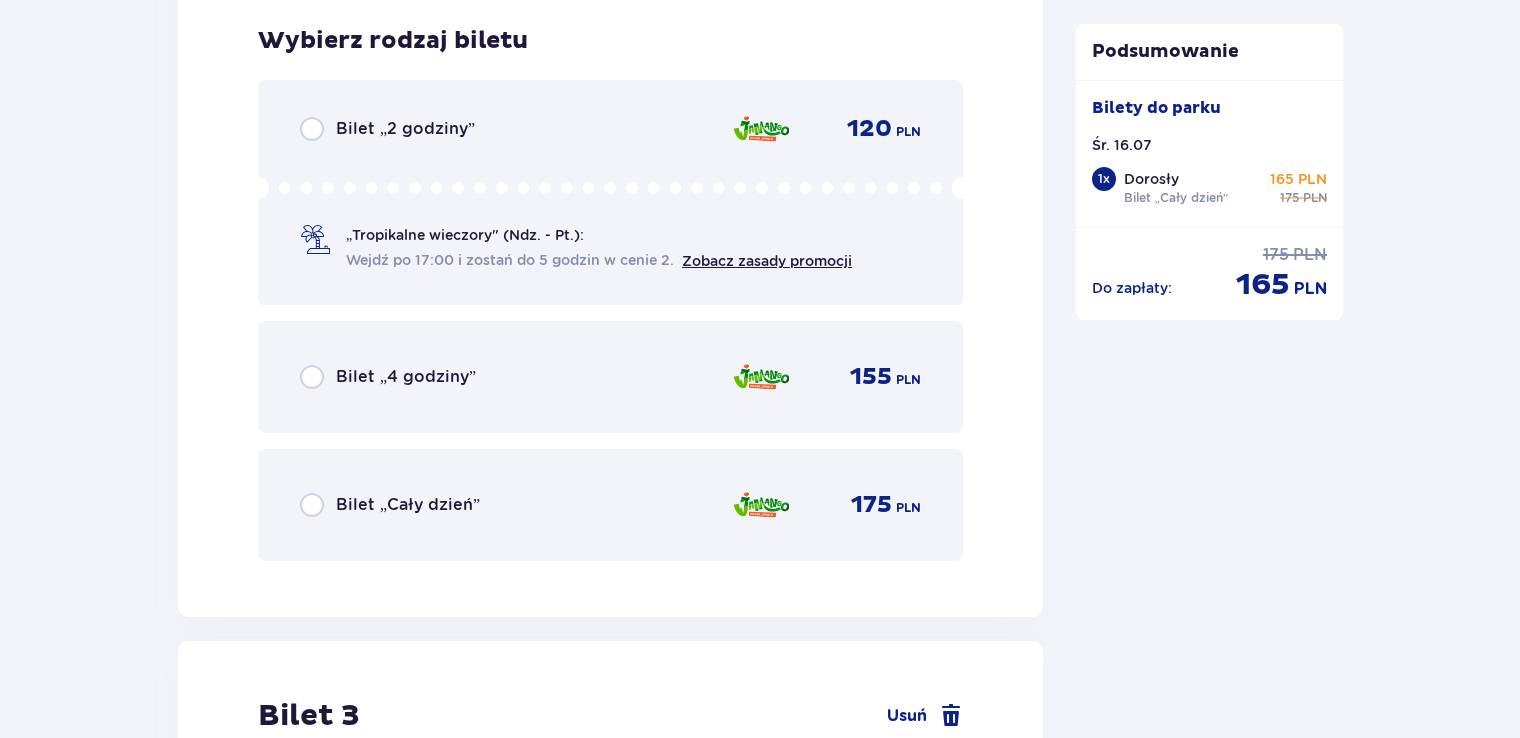 click on "Bilet „Cały dzień” 175 PLN" at bounding box center (610, 505) 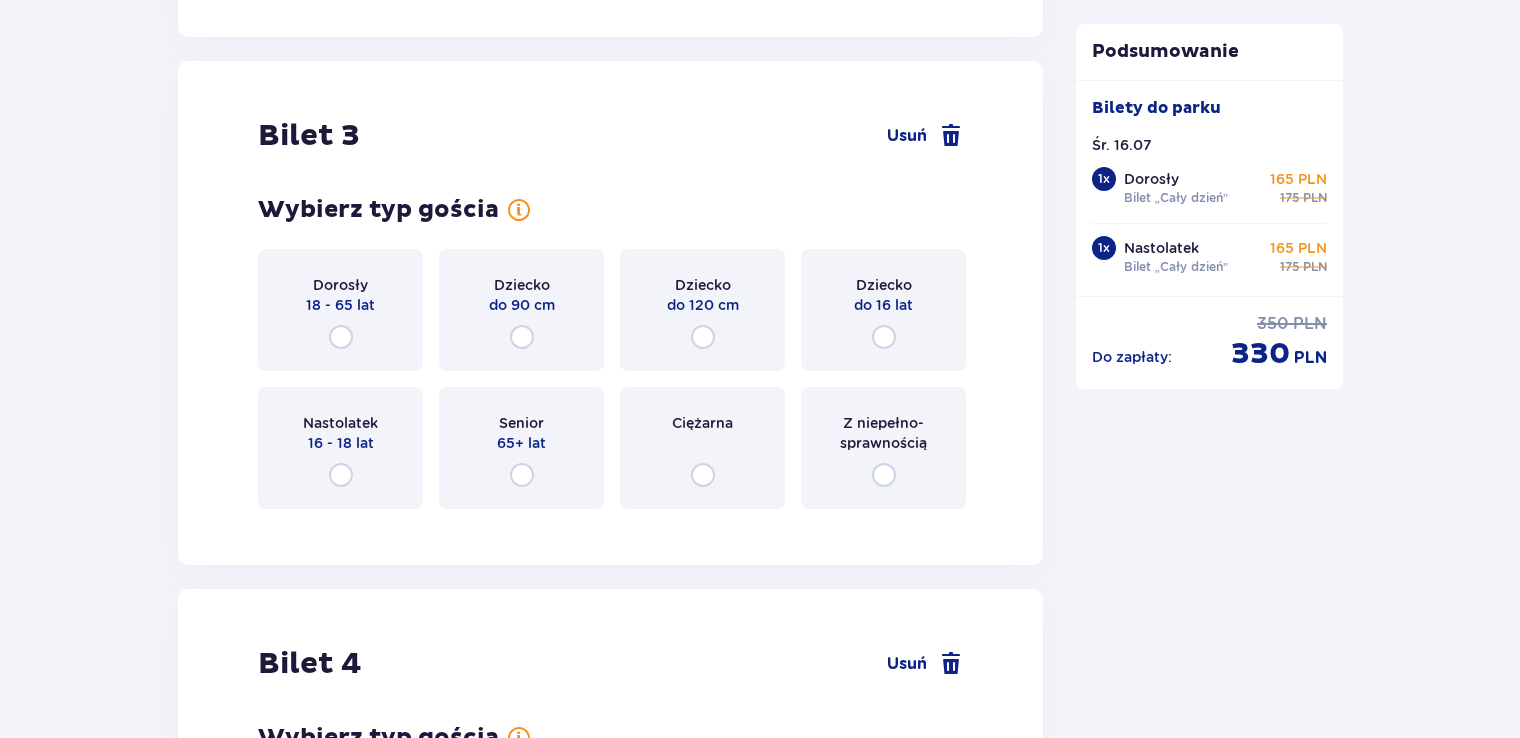 scroll, scrollTop: 4129, scrollLeft: 0, axis: vertical 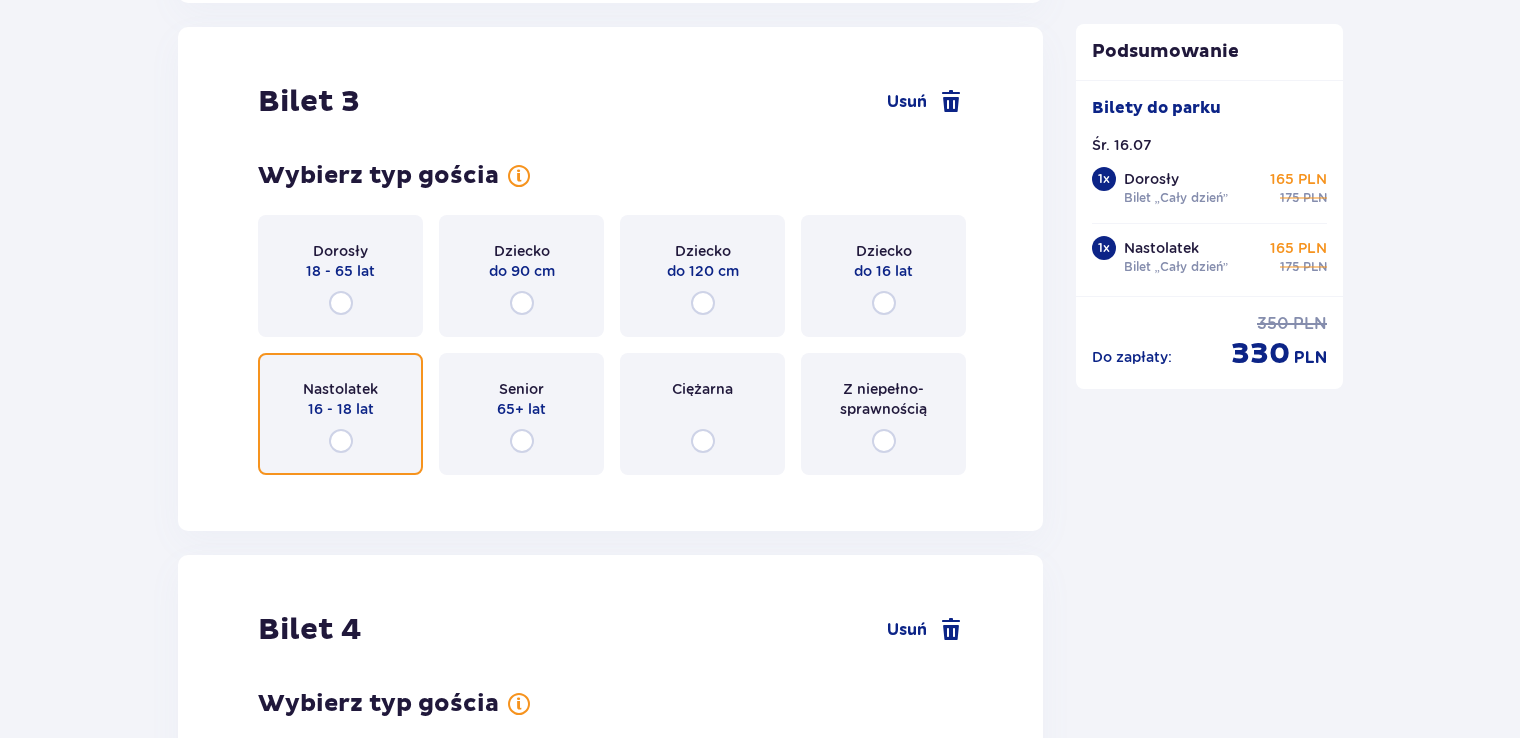 click at bounding box center (341, 441) 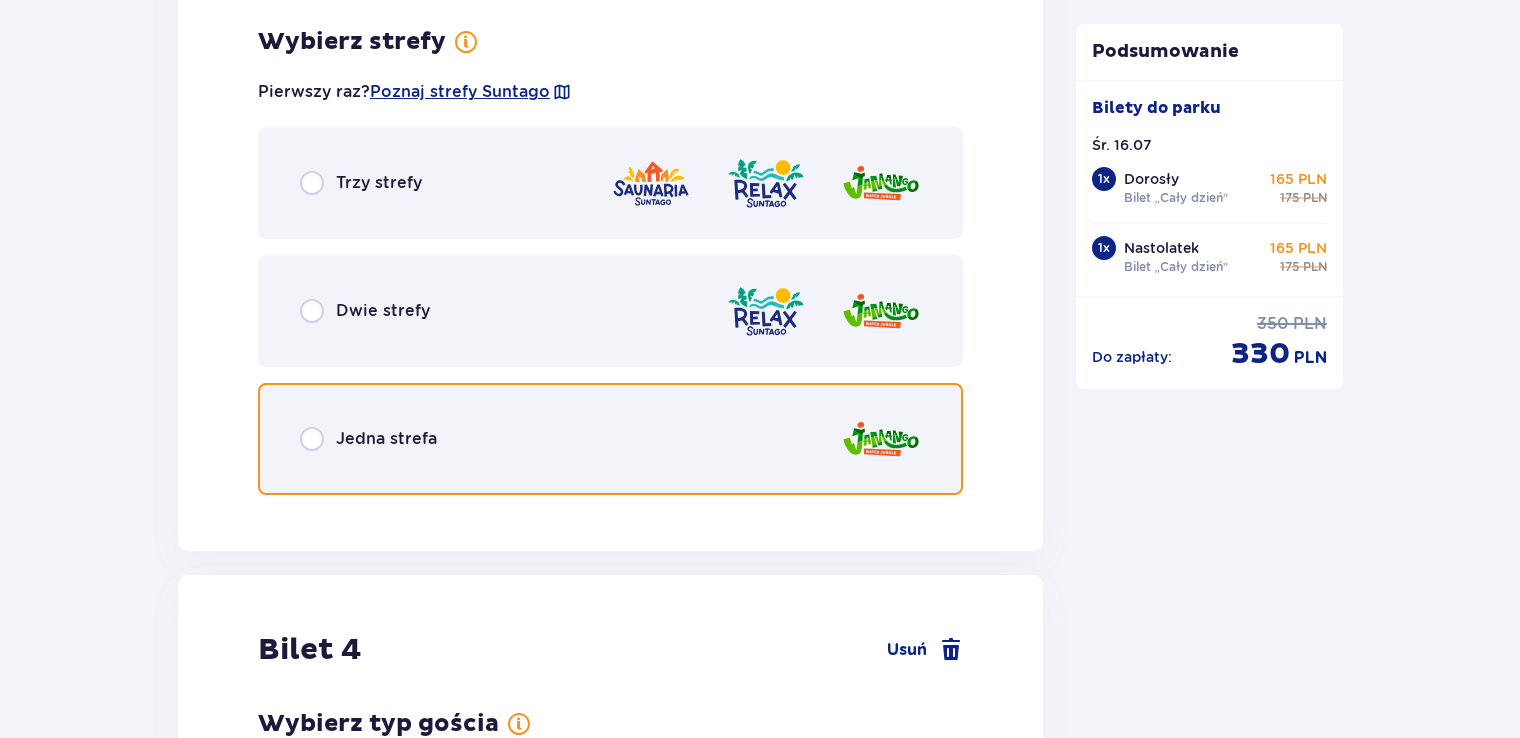 click at bounding box center (312, 439) 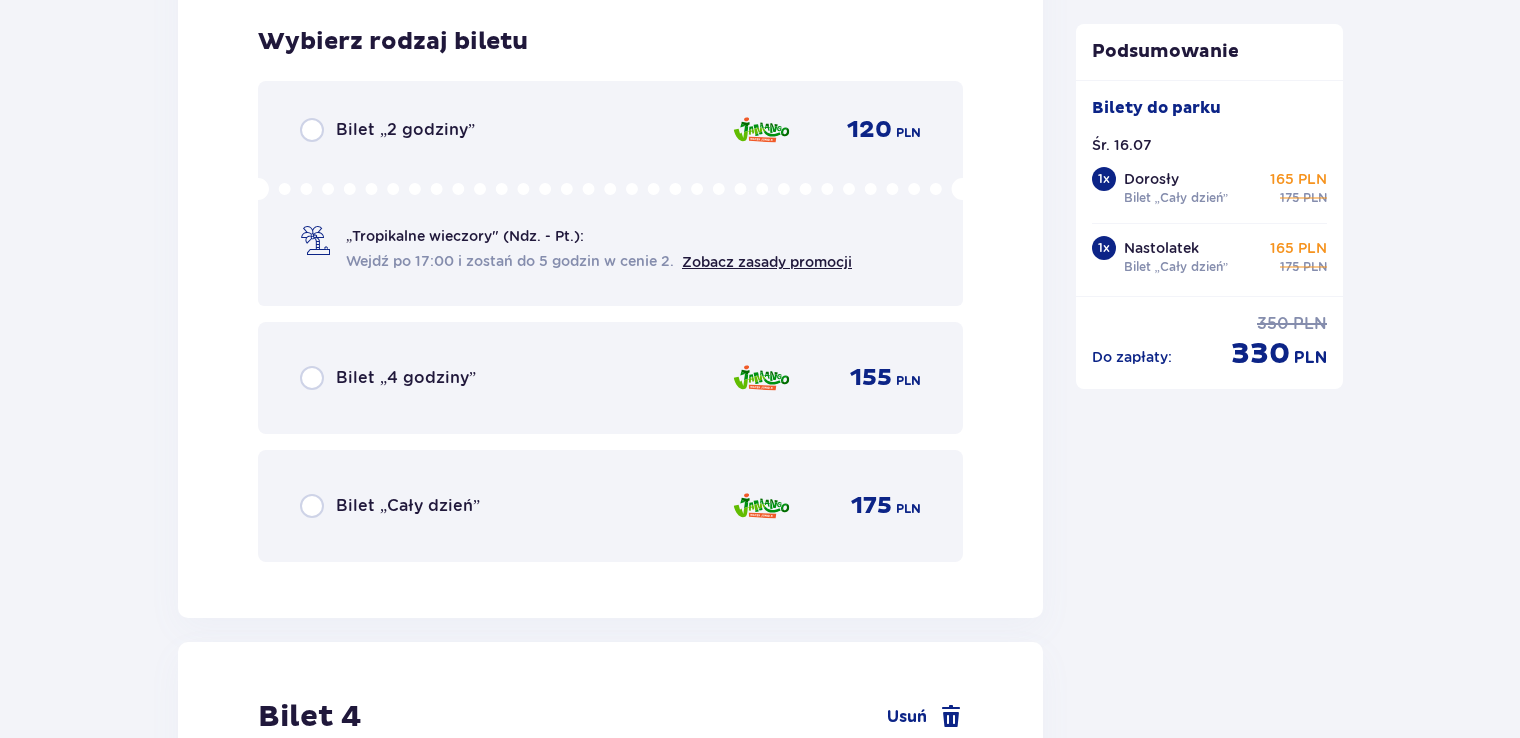 click on "Bilet „Cały dzień” 175 PLN" at bounding box center (610, 506) 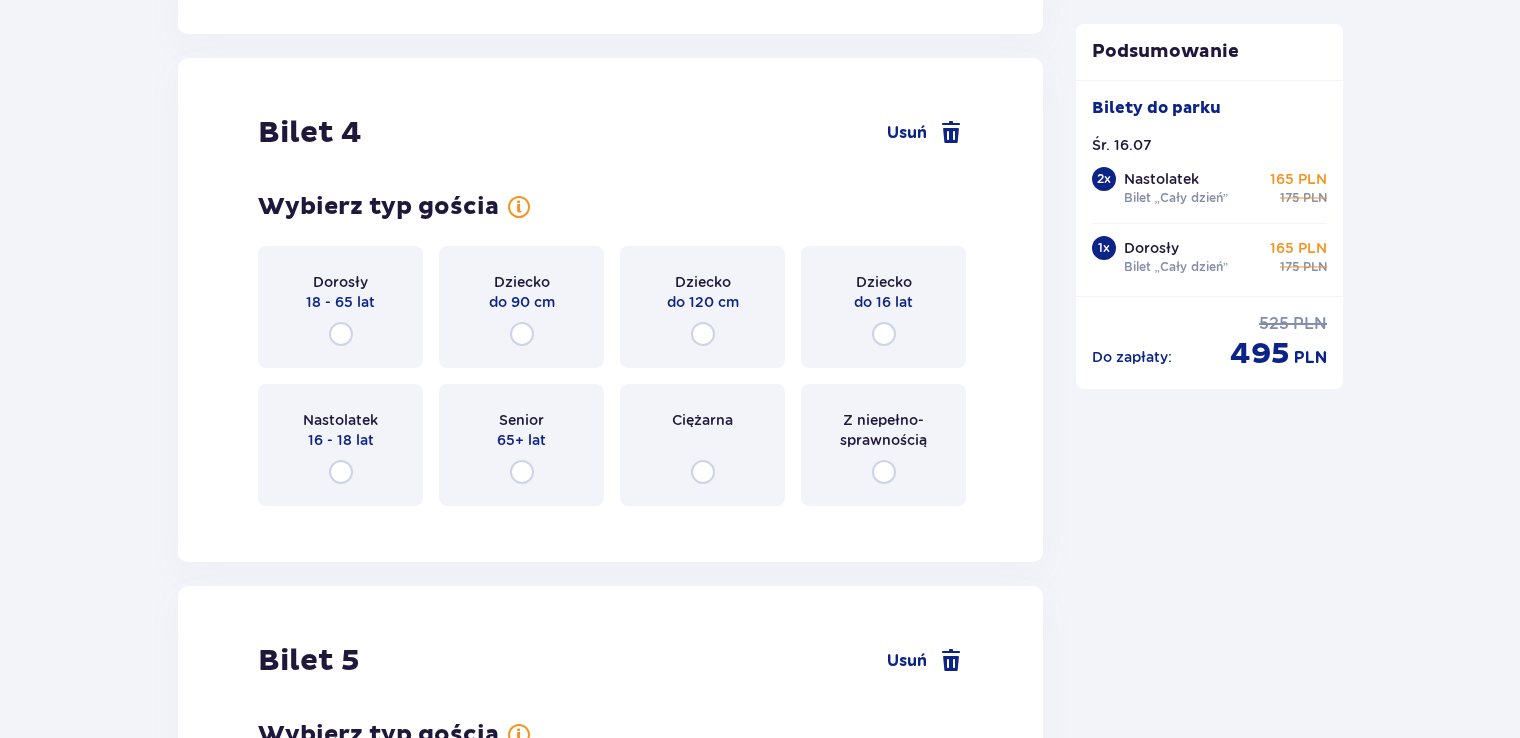 scroll, scrollTop: 5740, scrollLeft: 0, axis: vertical 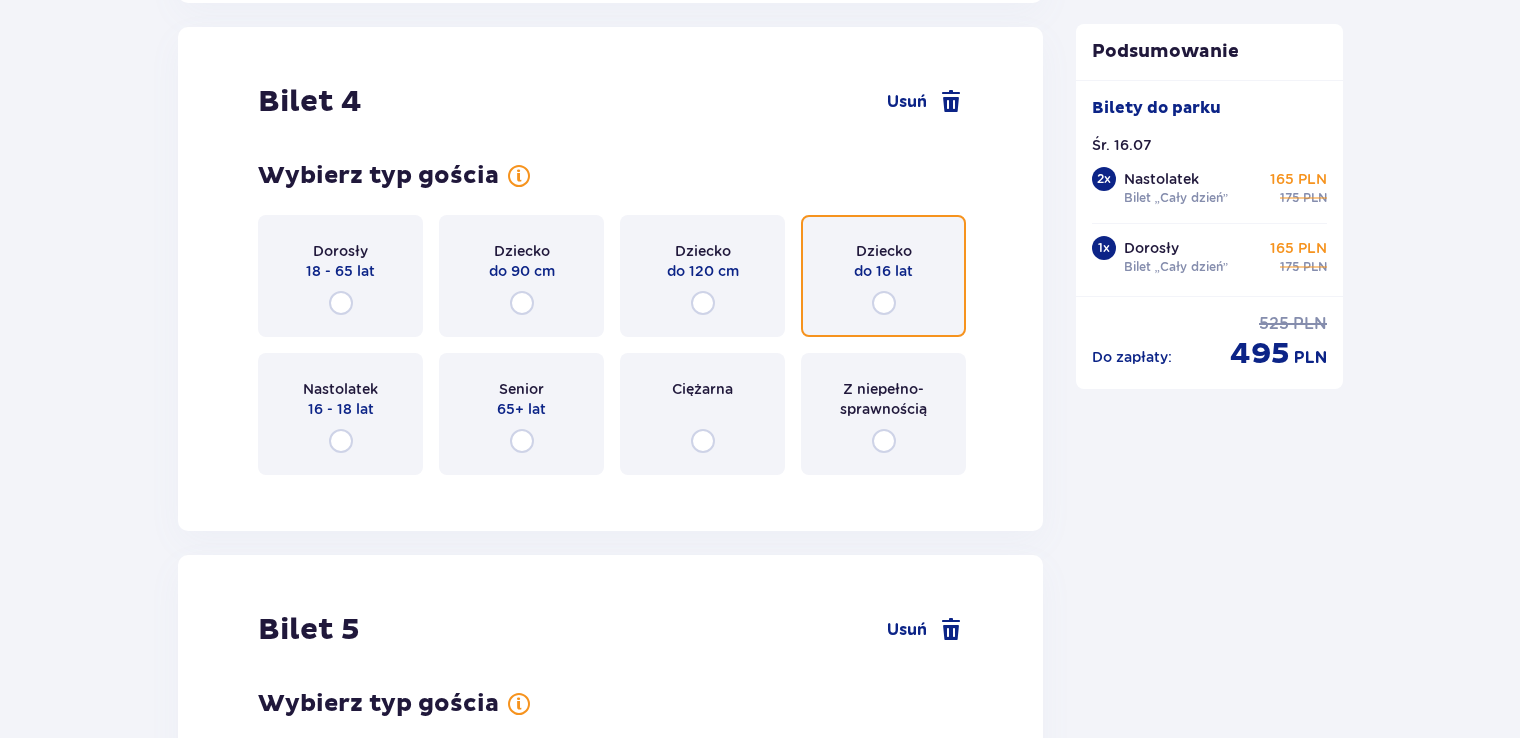 click at bounding box center [884, 303] 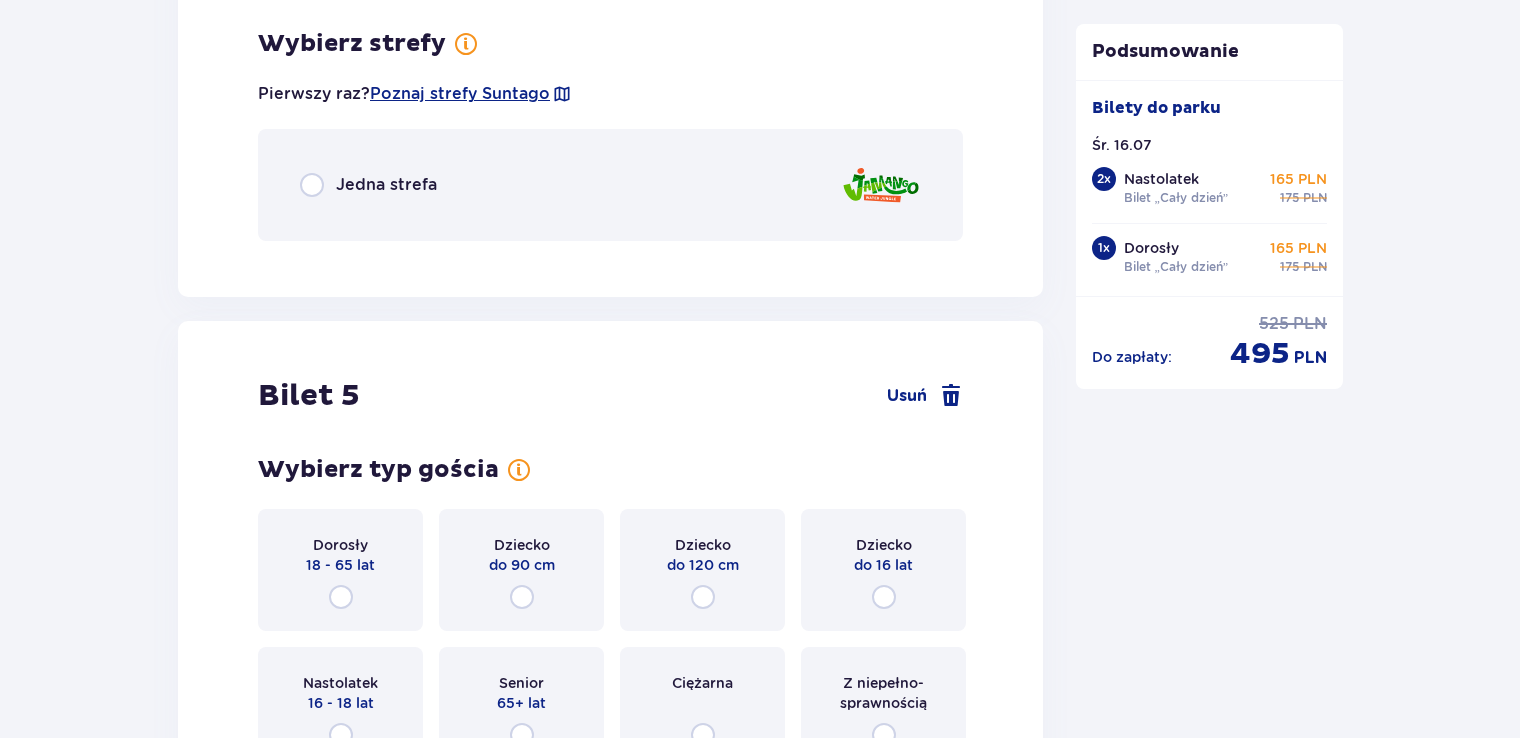 scroll, scrollTop: 6228, scrollLeft: 0, axis: vertical 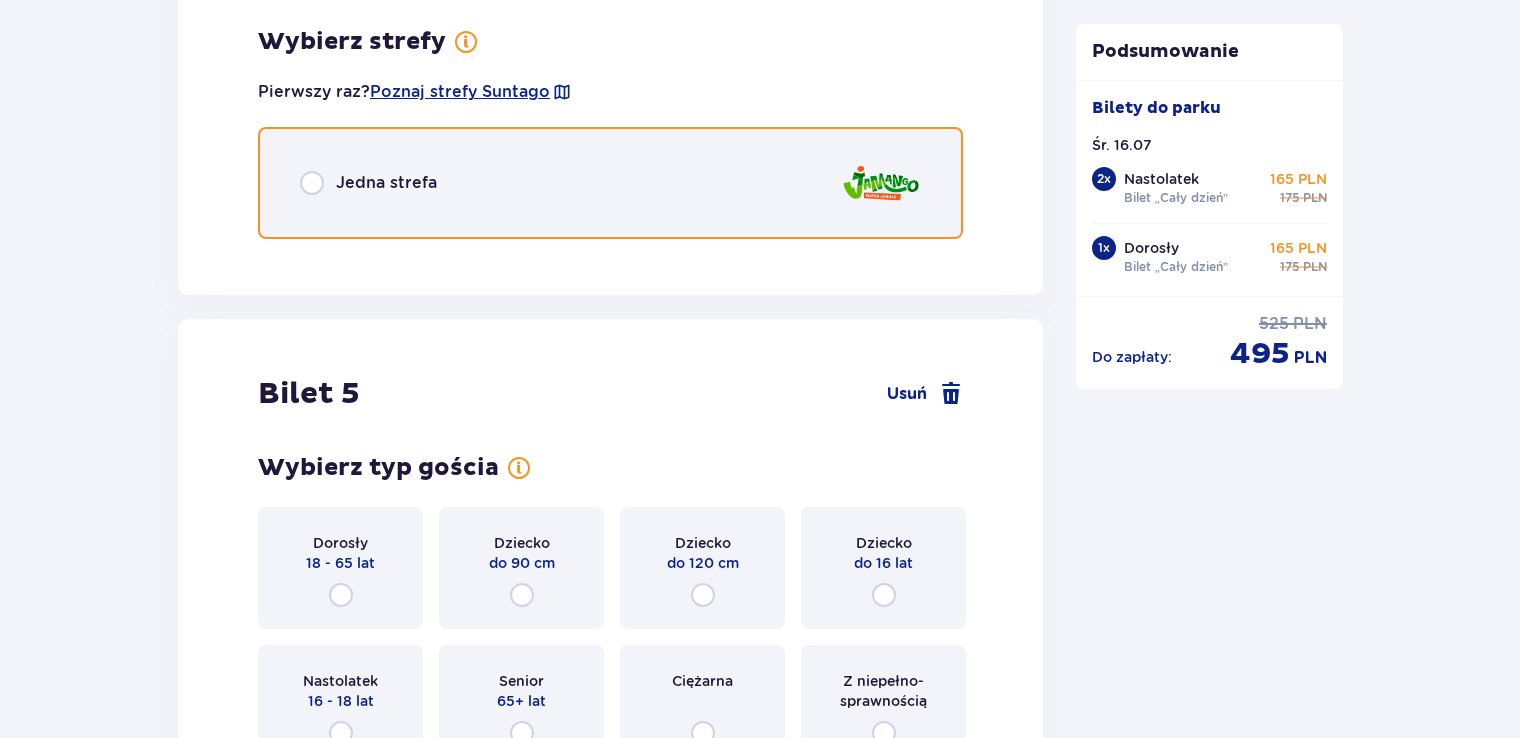 click at bounding box center [312, 183] 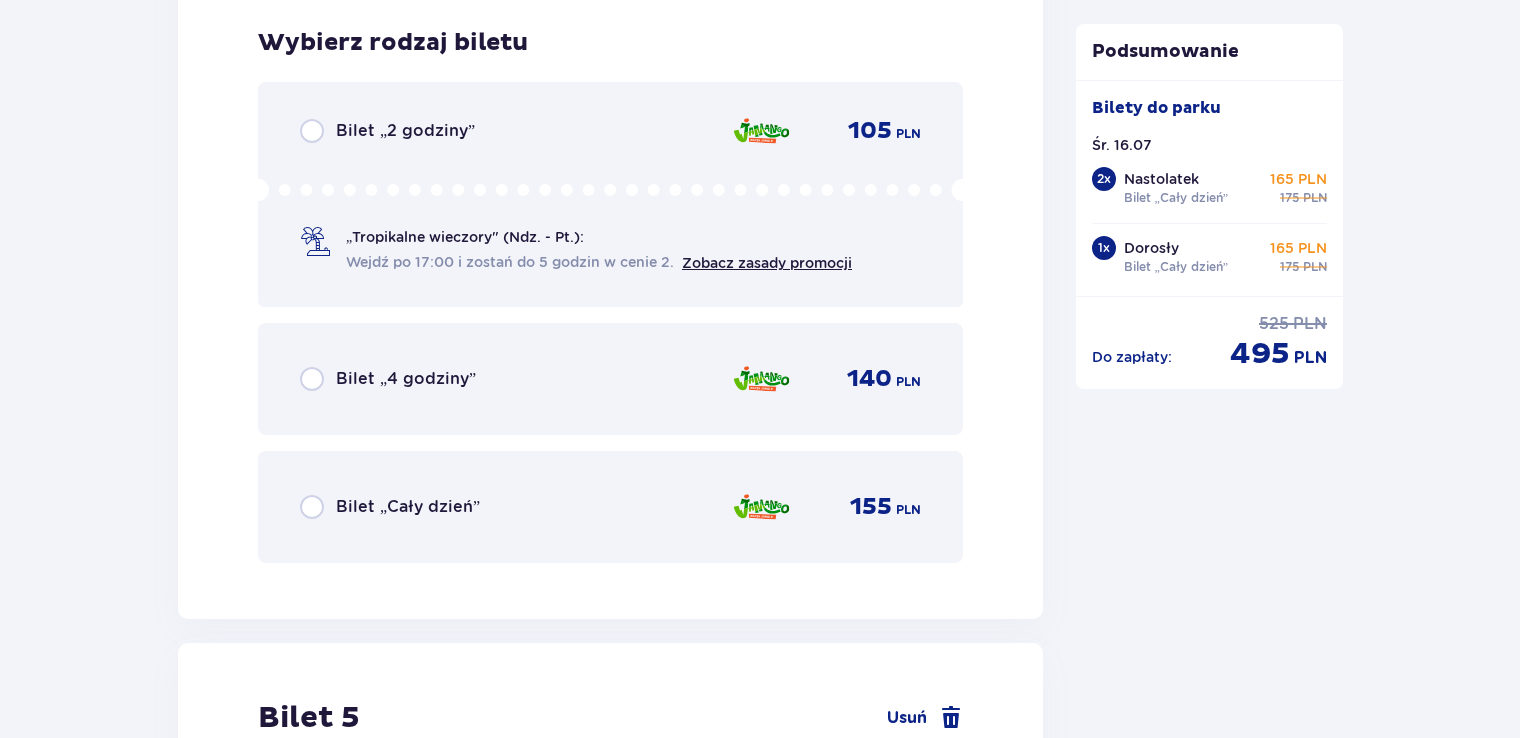 scroll, scrollTop: 6480, scrollLeft: 0, axis: vertical 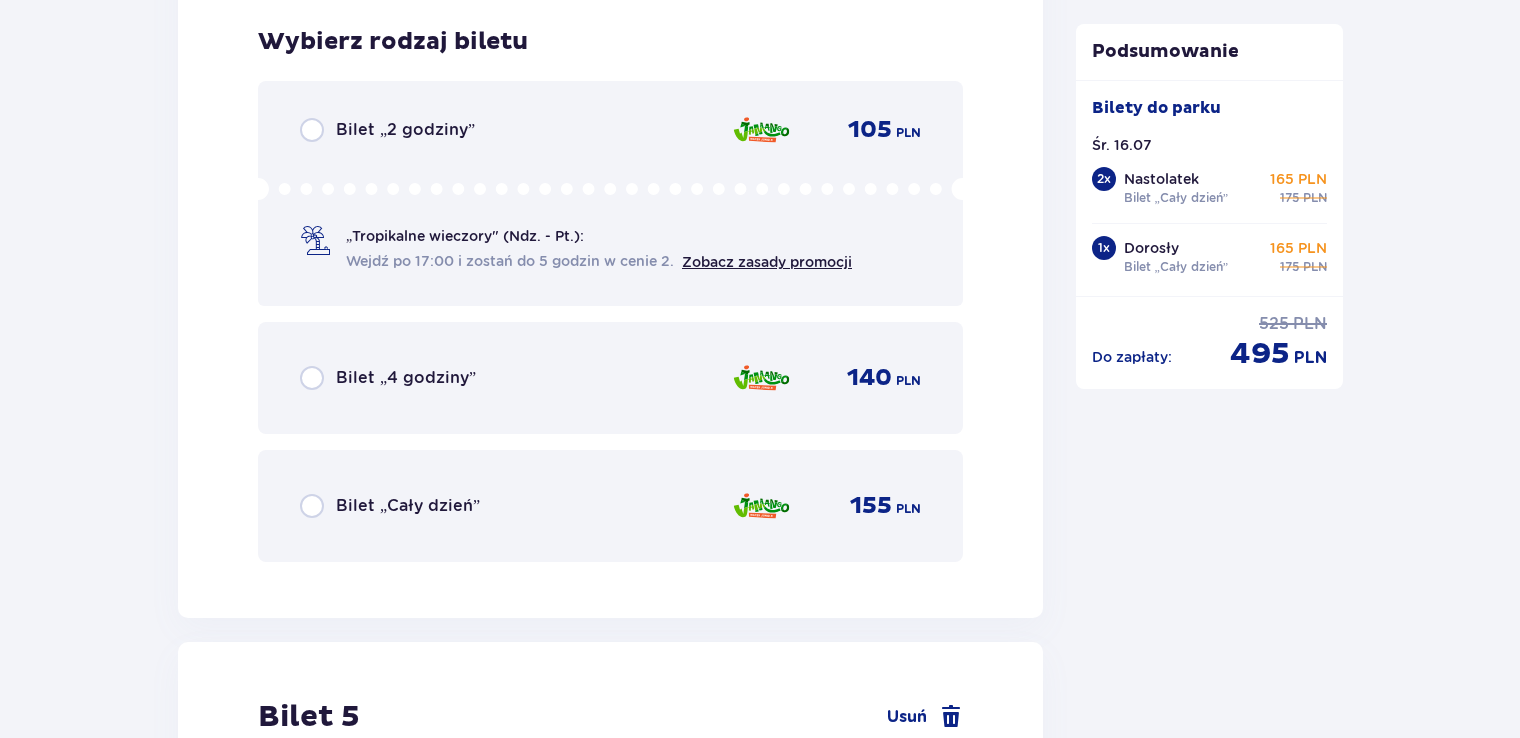 click on "Bilet „Cały dzień”" at bounding box center [390, 506] 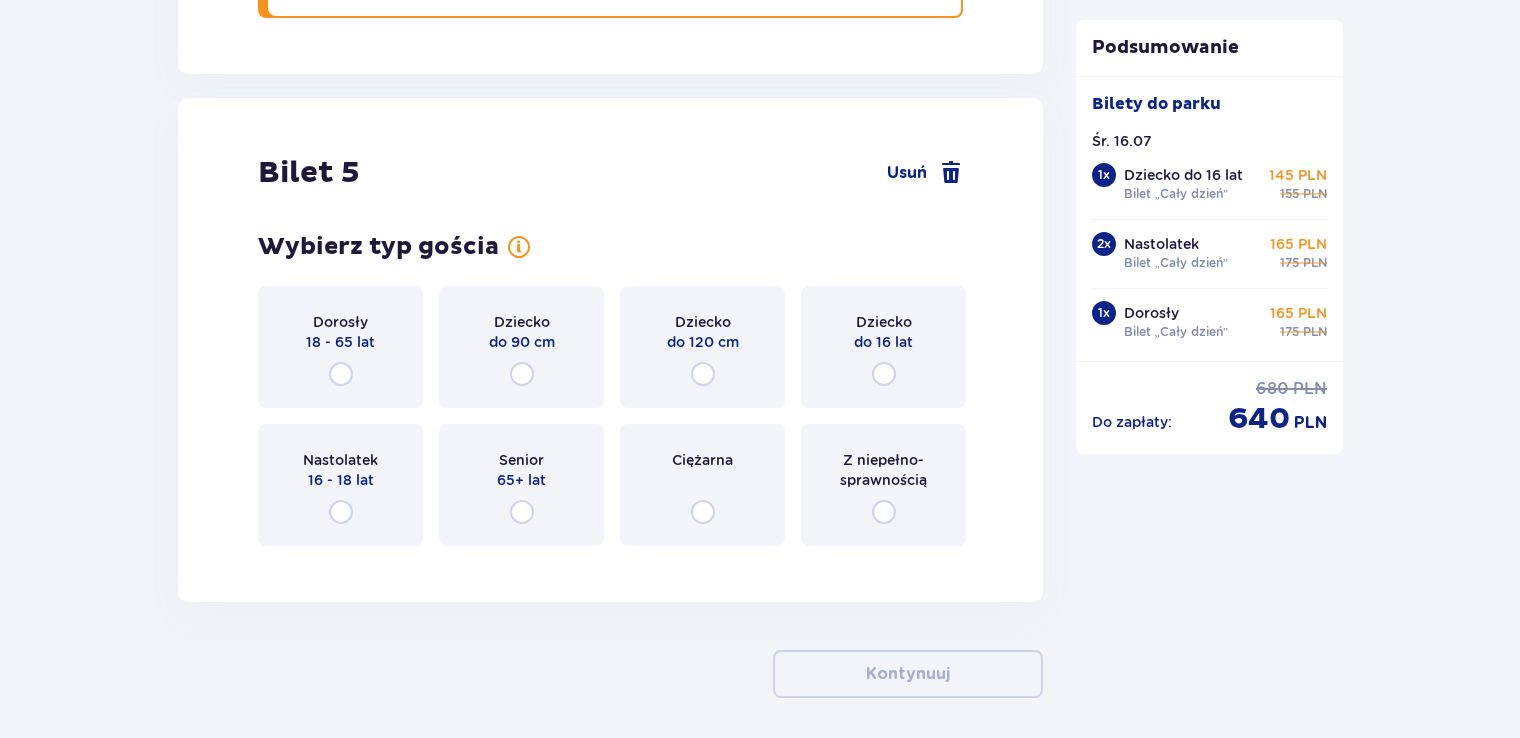 scroll, scrollTop: 7094, scrollLeft: 0, axis: vertical 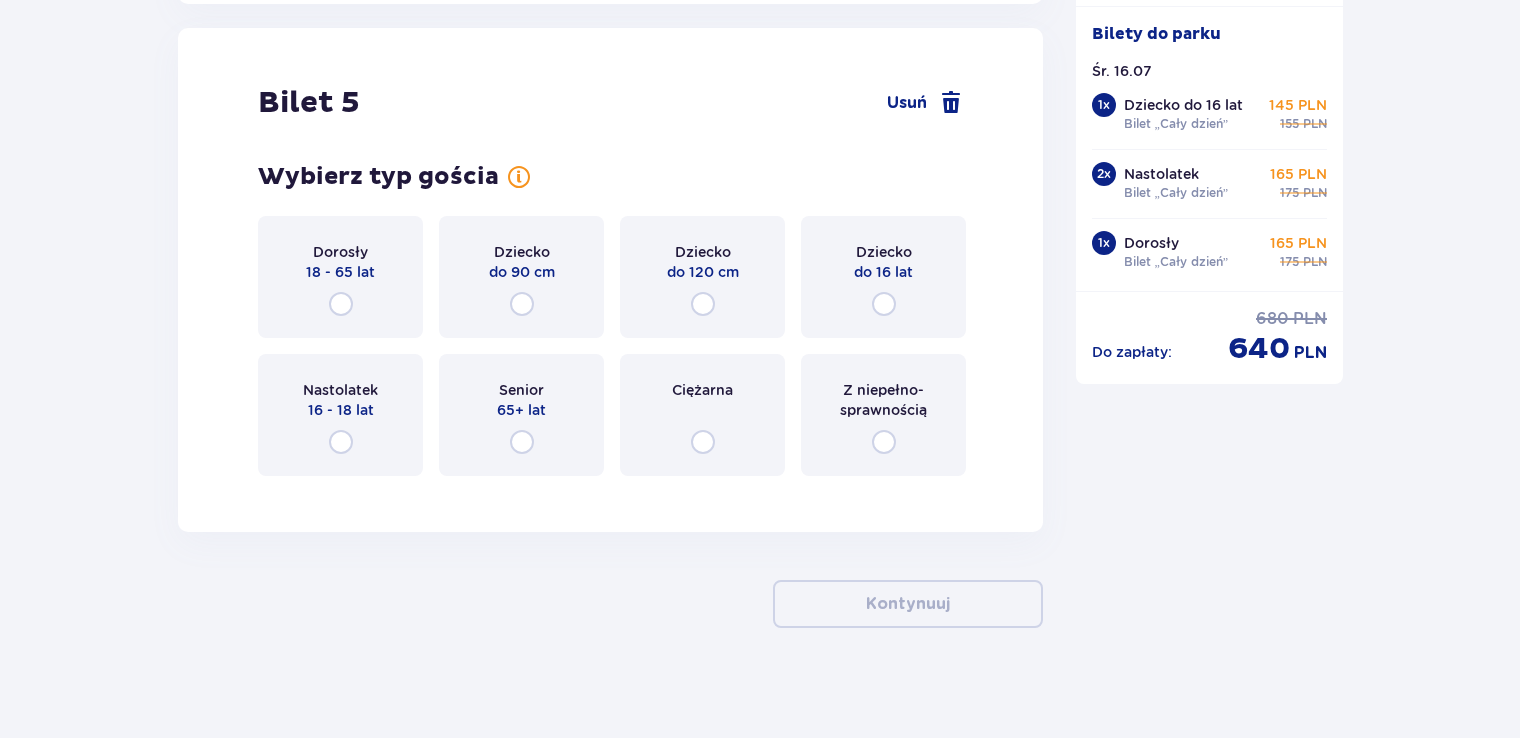 click on "Dziecko do 16 lat" at bounding box center [883, 277] 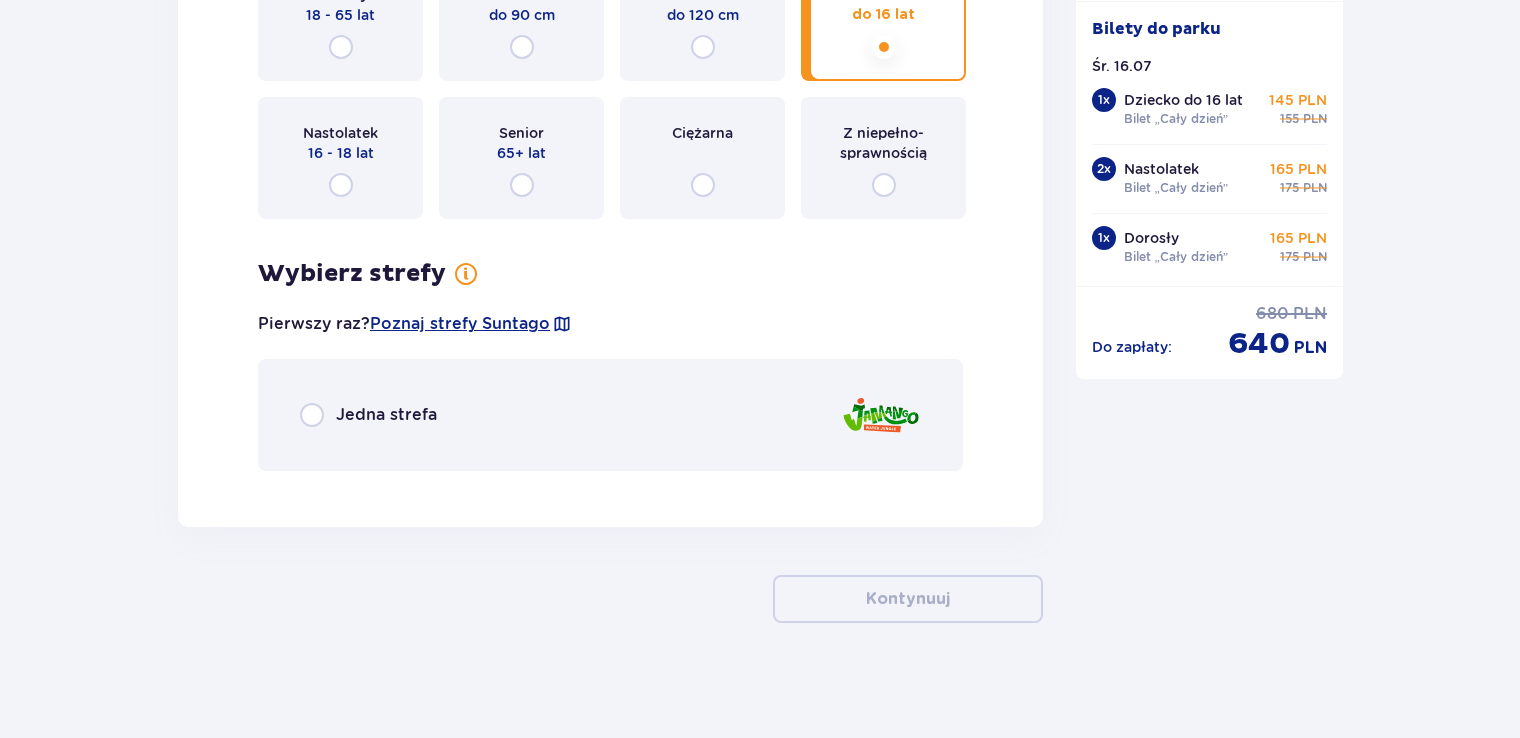 scroll, scrollTop: 7352, scrollLeft: 0, axis: vertical 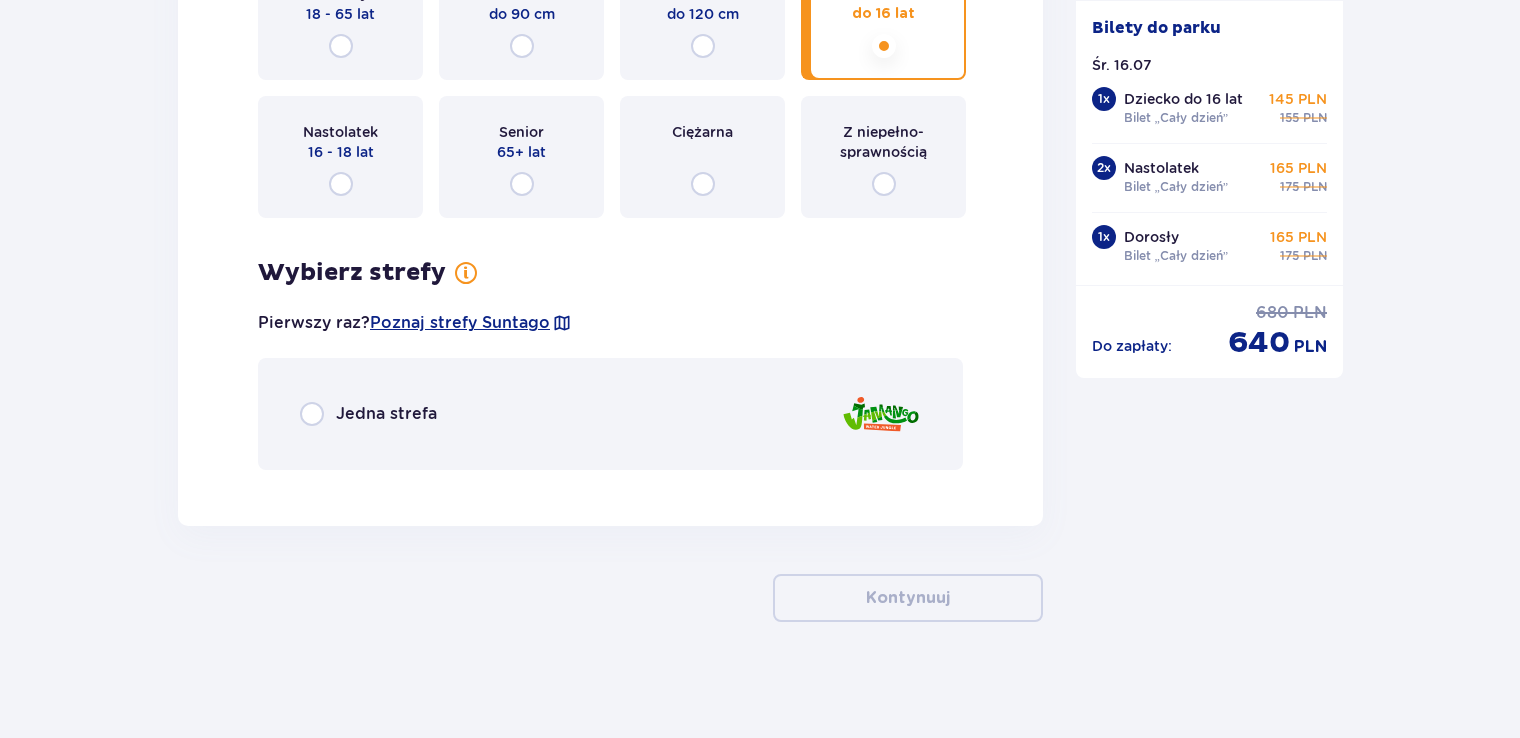 click on "Jedna strefa" at bounding box center (610, 414) 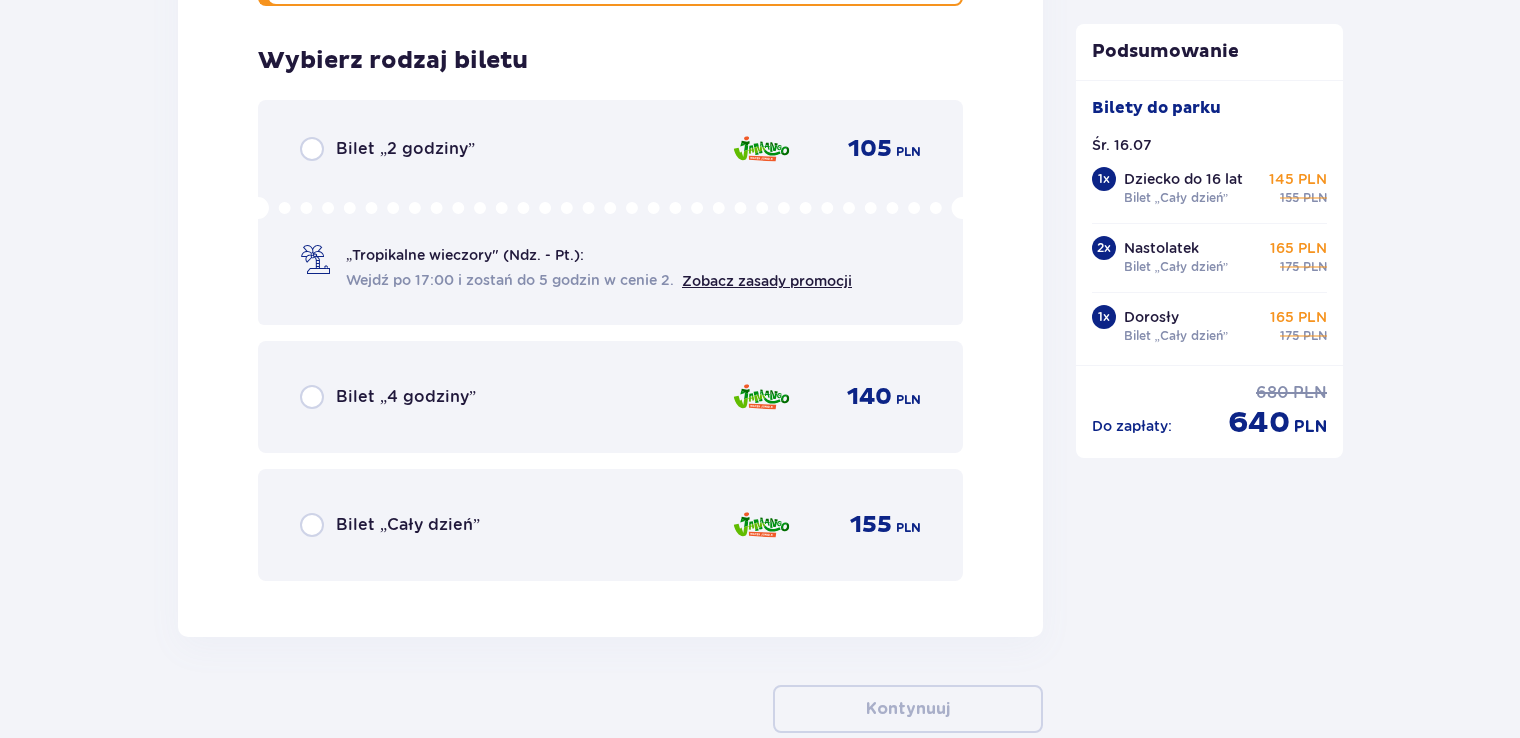 scroll, scrollTop: 7834, scrollLeft: 0, axis: vertical 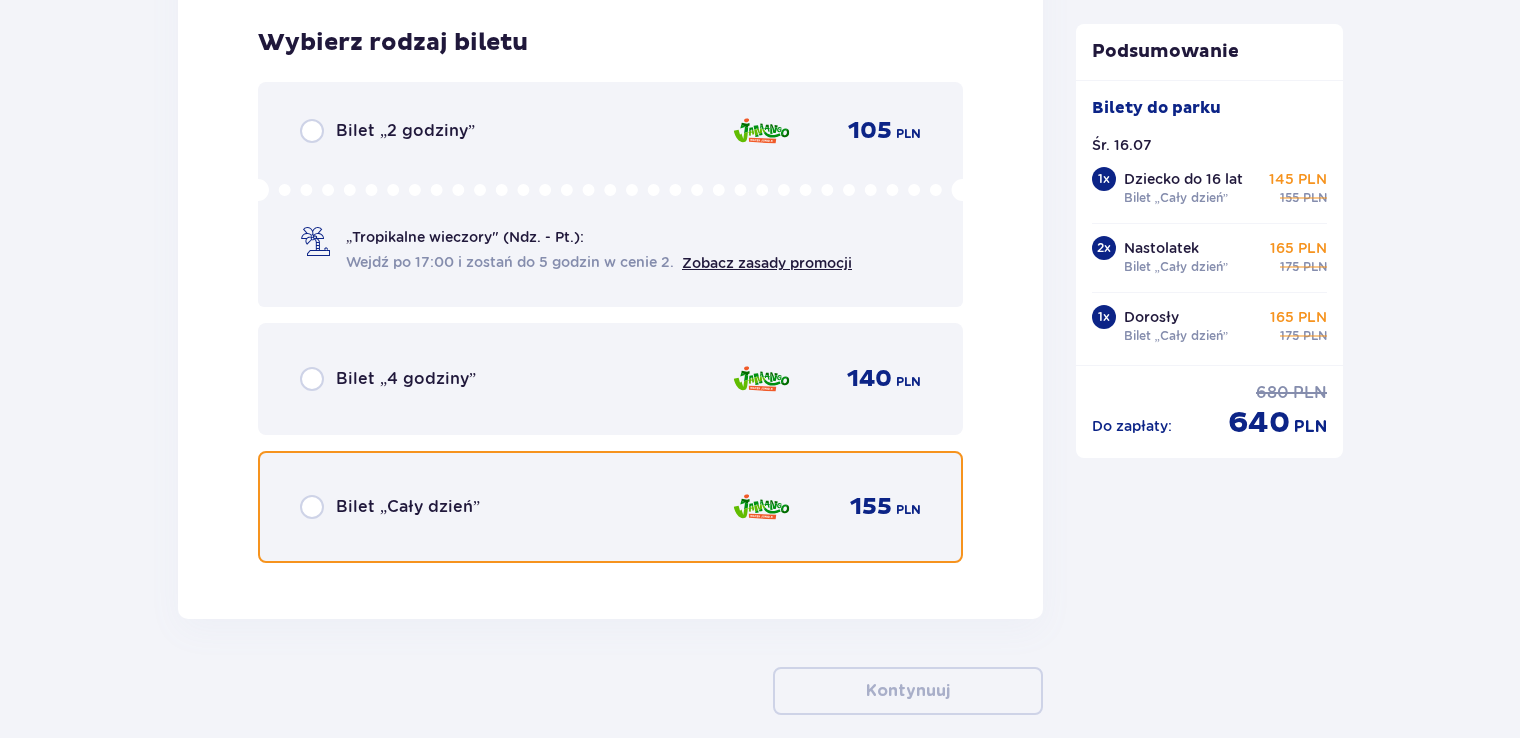 click at bounding box center [312, 507] 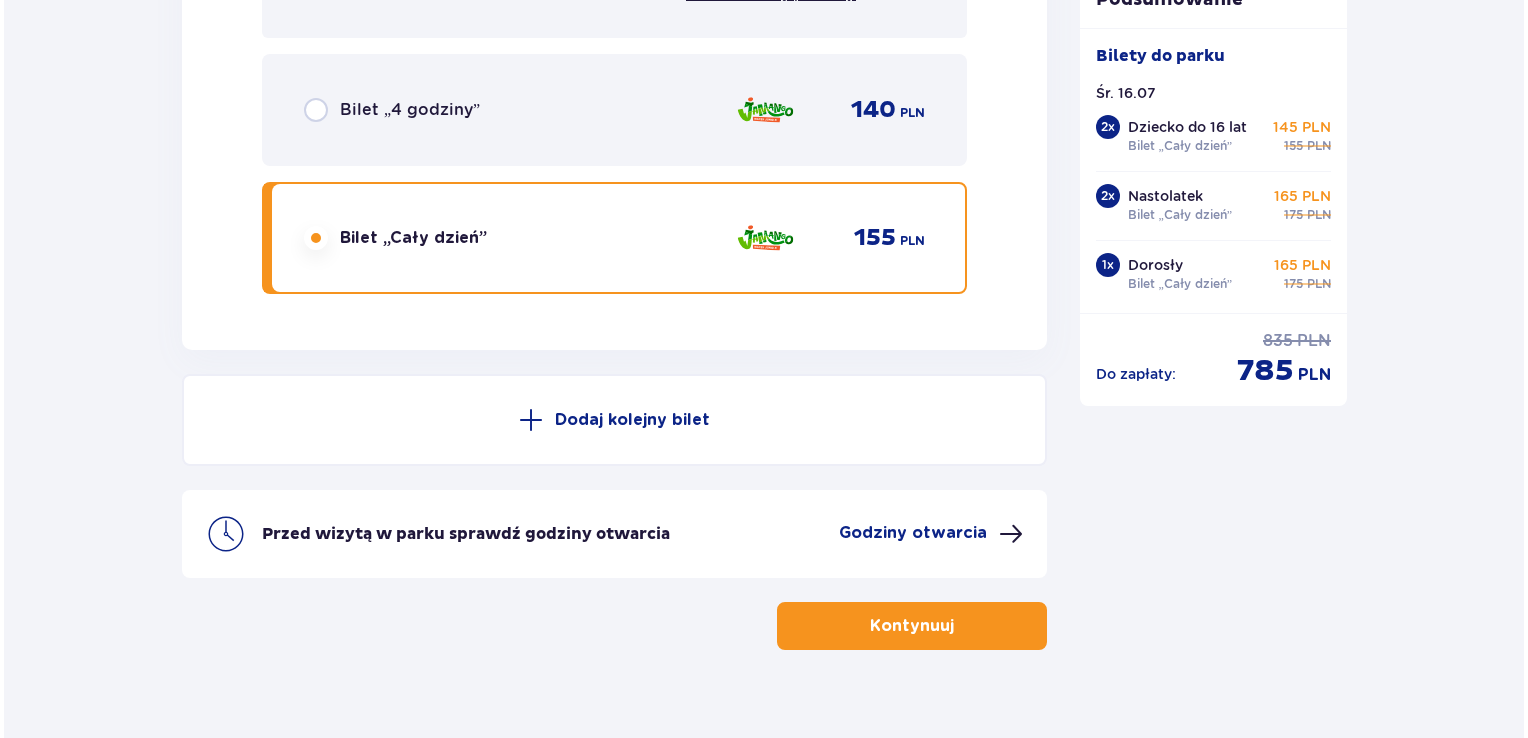 scroll, scrollTop: 8128, scrollLeft: 0, axis: vertical 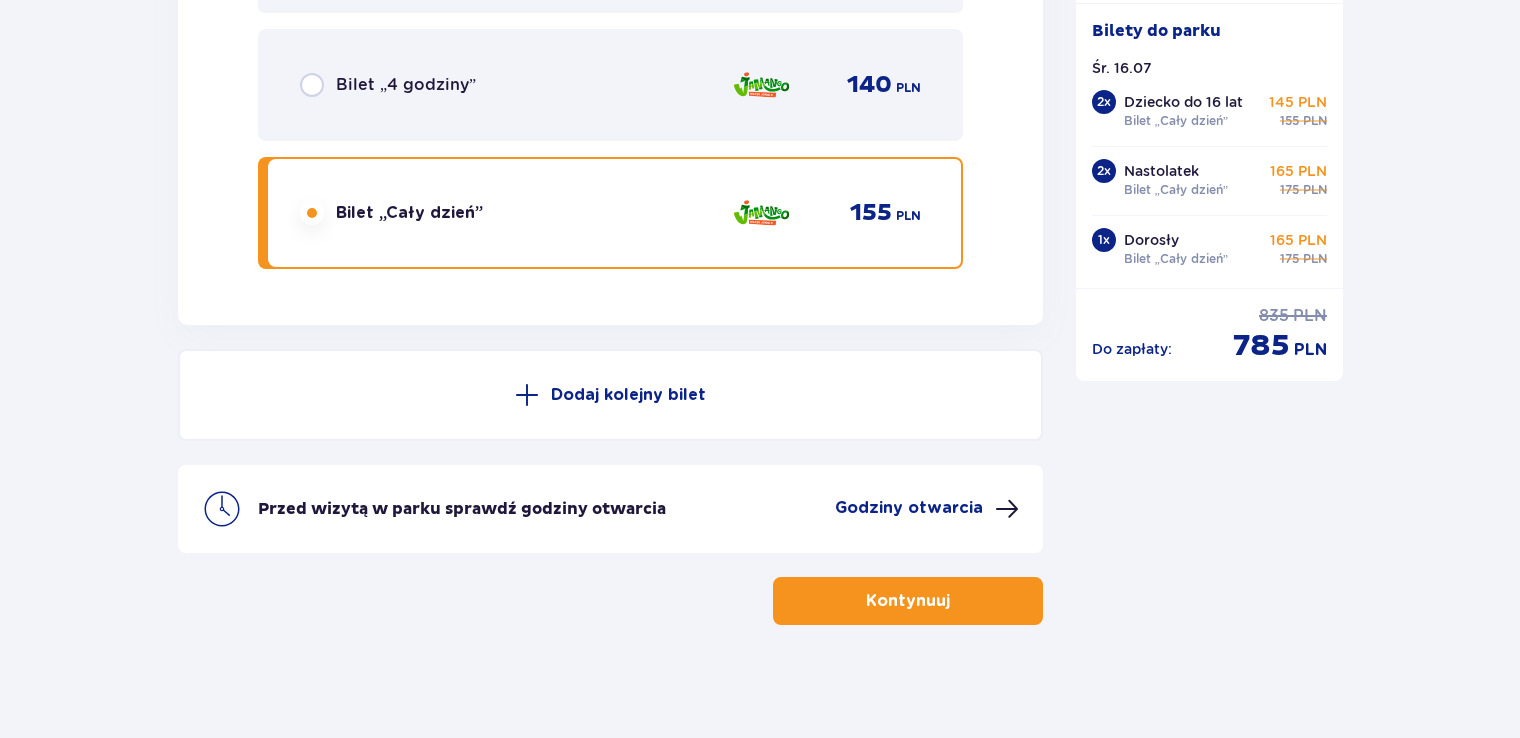 click at bounding box center [1007, 509] 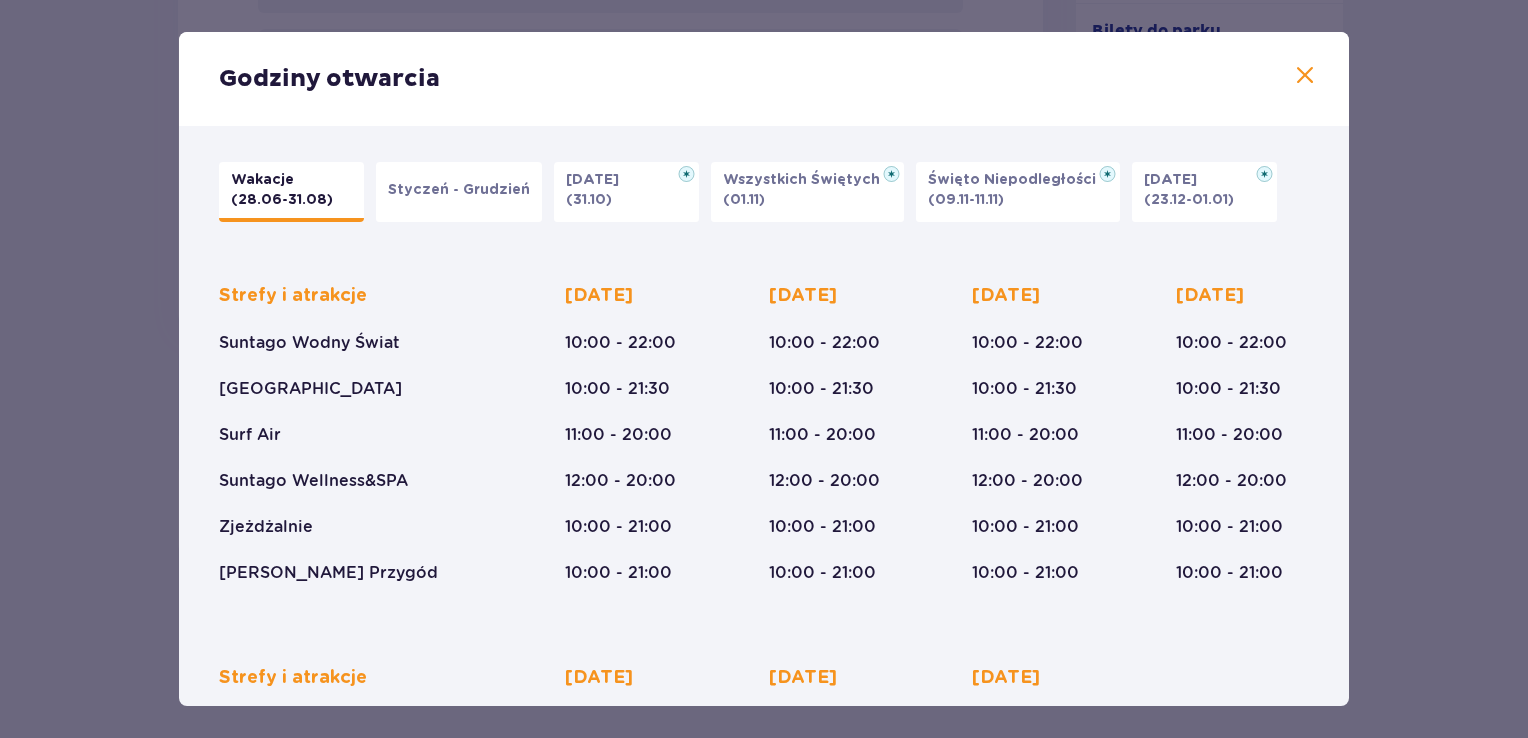 drag, startPoint x: 473, startPoint y: 200, endPoint x: 580, endPoint y: 590, distance: 404.41193 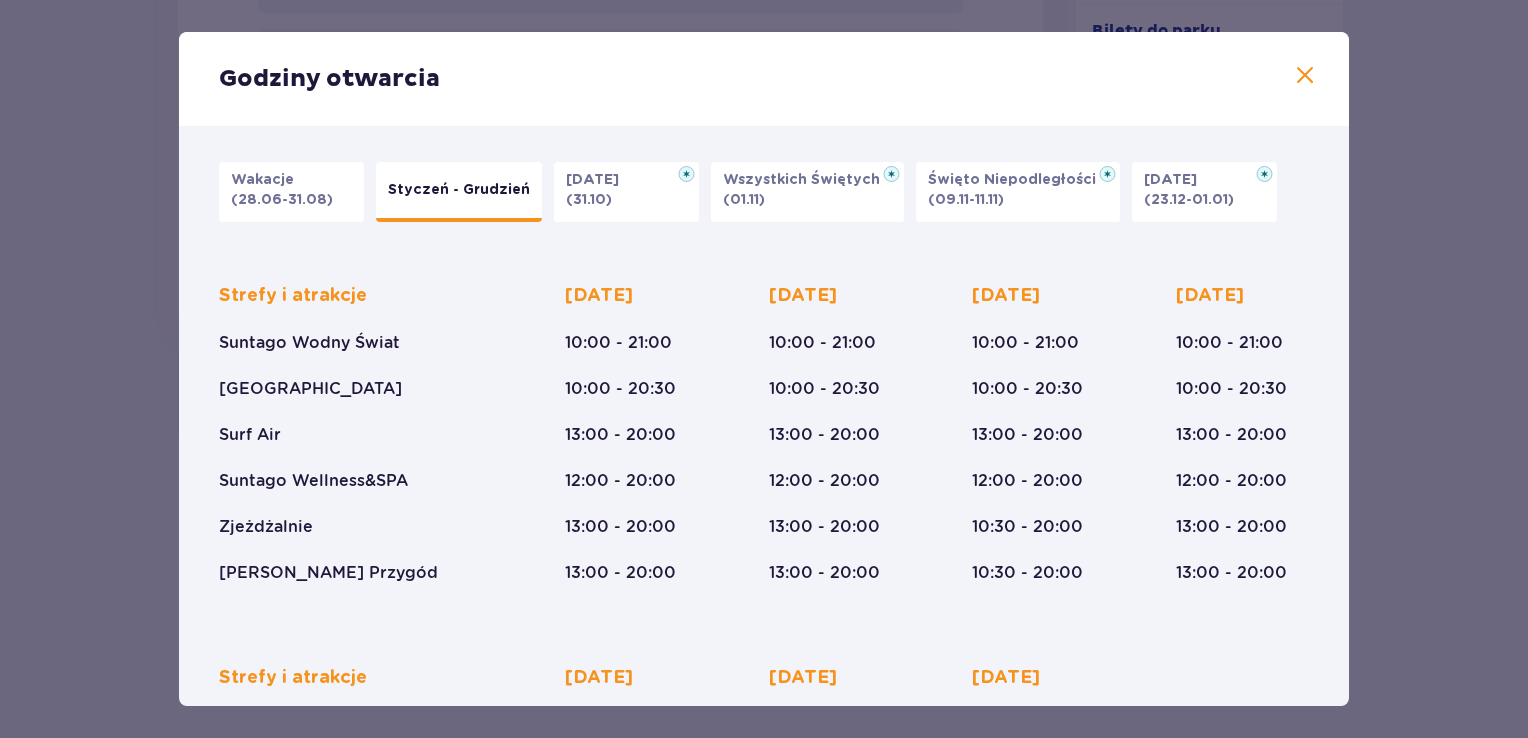 drag, startPoint x: 459, startPoint y: 173, endPoint x: 290, endPoint y: 182, distance: 169.23947 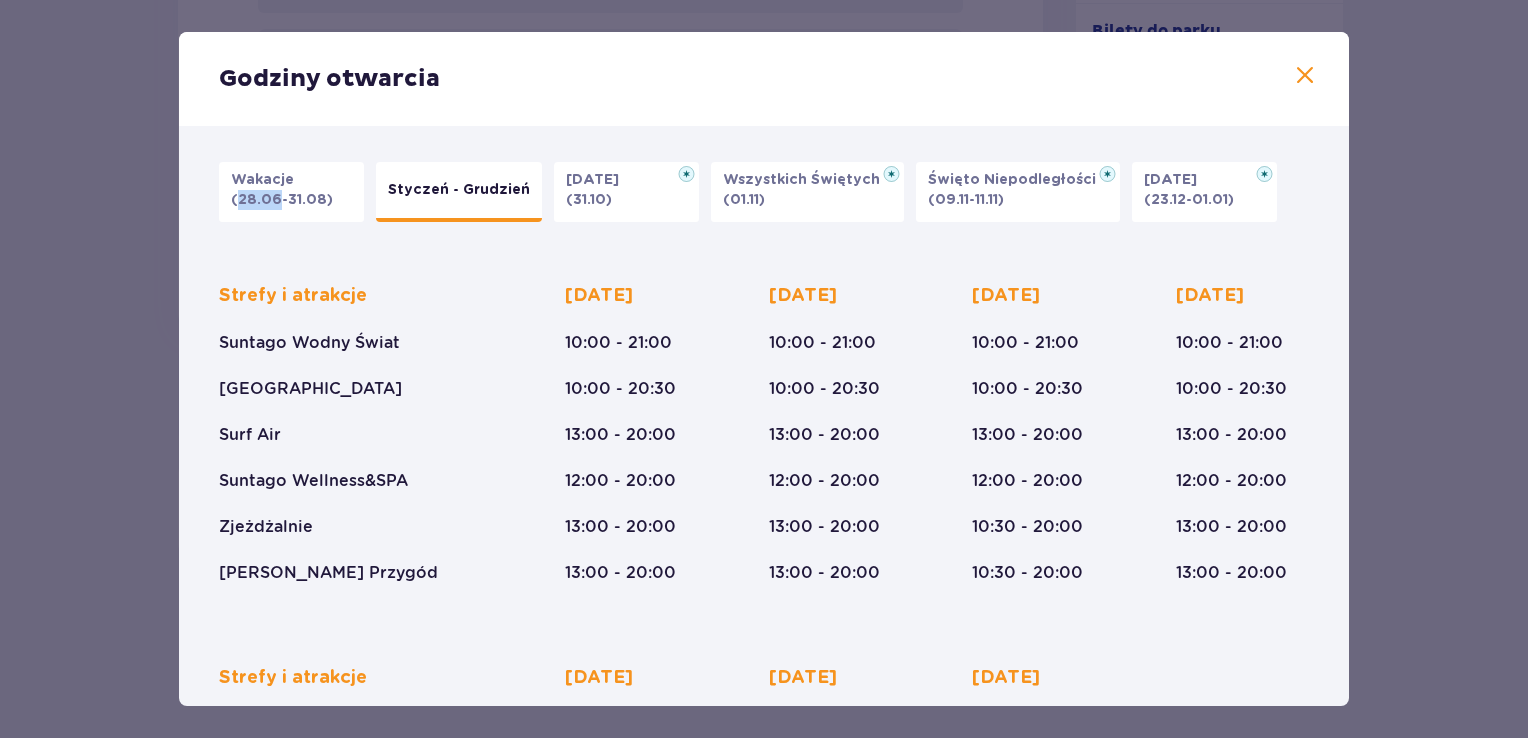 click on "Wakacje  (28.06-31.08) Styczeń - Grudzień Halloween  (31.10) Wszystkich Świętych  (01.11) Święto Niepodległości  (09.11-11.11) Boże Narodzenie  (23.12-01.01) Strefy i atrakcje Suntago Wodny Świat Crocodile Island Surf Air Suntago Wellness&SPA Zjeżdżalnie Mamba Rzeka Przygód Poniedziałek 10:00 - 21:00 10:00 - 20:30 13:00 - 20:00 12:00 - 20:00 13:00 - 20:00 13:00 - 20:00 Wtorek 10:00 - 21:00 10:00 - 20:30 13:00 - 20:00 12:00 - 20:00 13:00 - 20:00 13:00 - 20:00 Środa 10:00 - 21:00 10:00 - 20:30 13:00 - 20:00 12:00 - 20:00 10:30 - 20:00 10:30 - 20:00 Czwartek 10:00 - 21:00 10:00 - 20:30 13:00 - 20:00 12:00 - 20:00 13:00 - 20:00 13:00 - 20:00 Strefy i atrakcje Suntago Wodny Świat Crocodile Island Surf Air Suntago Wellness&SPA Zjeżdżalnie Mamba Rzeka Przygód Piątek 10:00 - 22:00 10:00 - 21:30 13:00 - 20:00 12:00 - 20:00 13:00 - 21:00 13:00 - 21:00 Sobota 10:00 - 22:00 10:00 - 21:30 11:00 - 20:00 12:00 - 20:00 10:00 - 21:00 10:00 - 21:00 Niedziela 10:00 - 21:00 10:00 - 20:30 11:00 - 20:00" at bounding box center (764, 564) 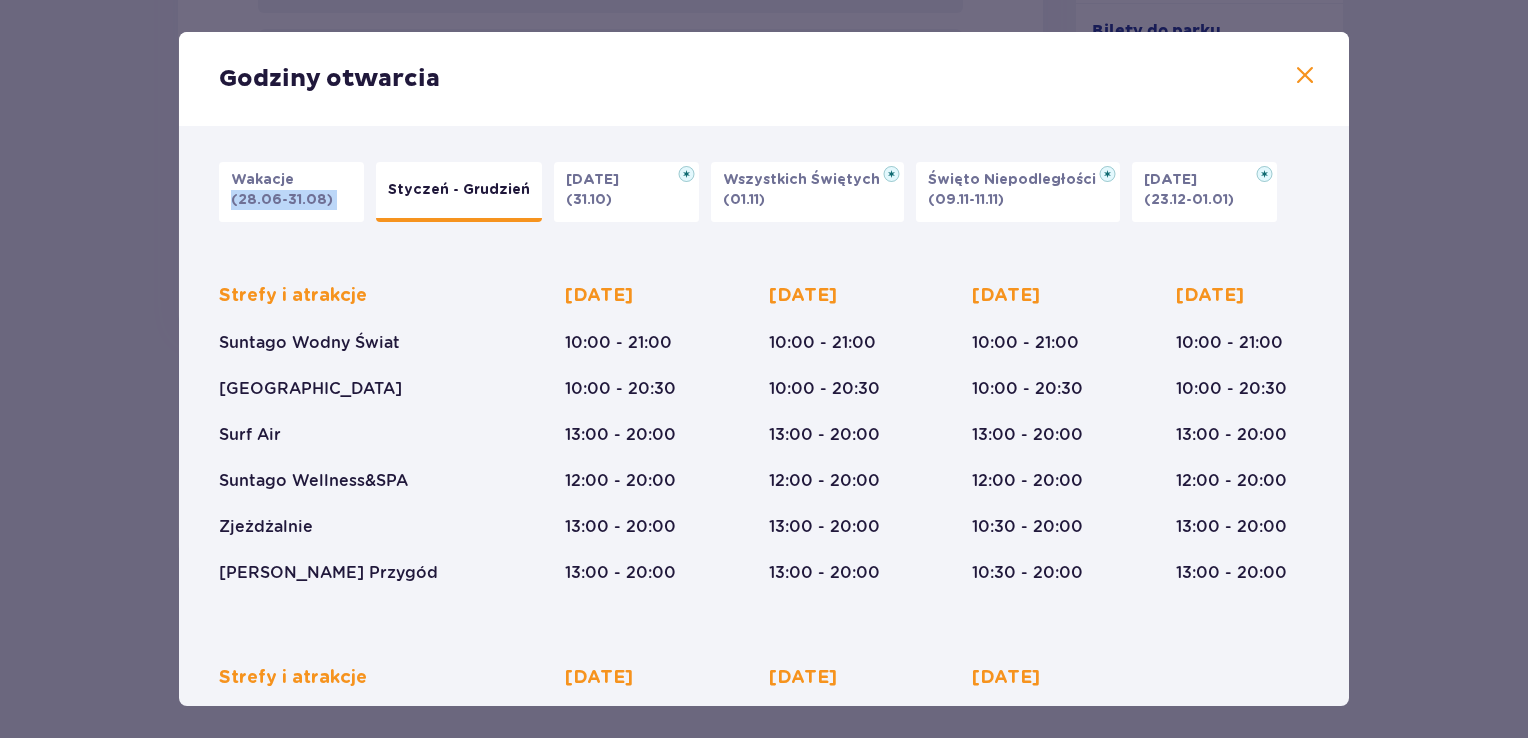 drag, startPoint x: 260, startPoint y: 226, endPoint x: 300, endPoint y: 224, distance: 40.04997 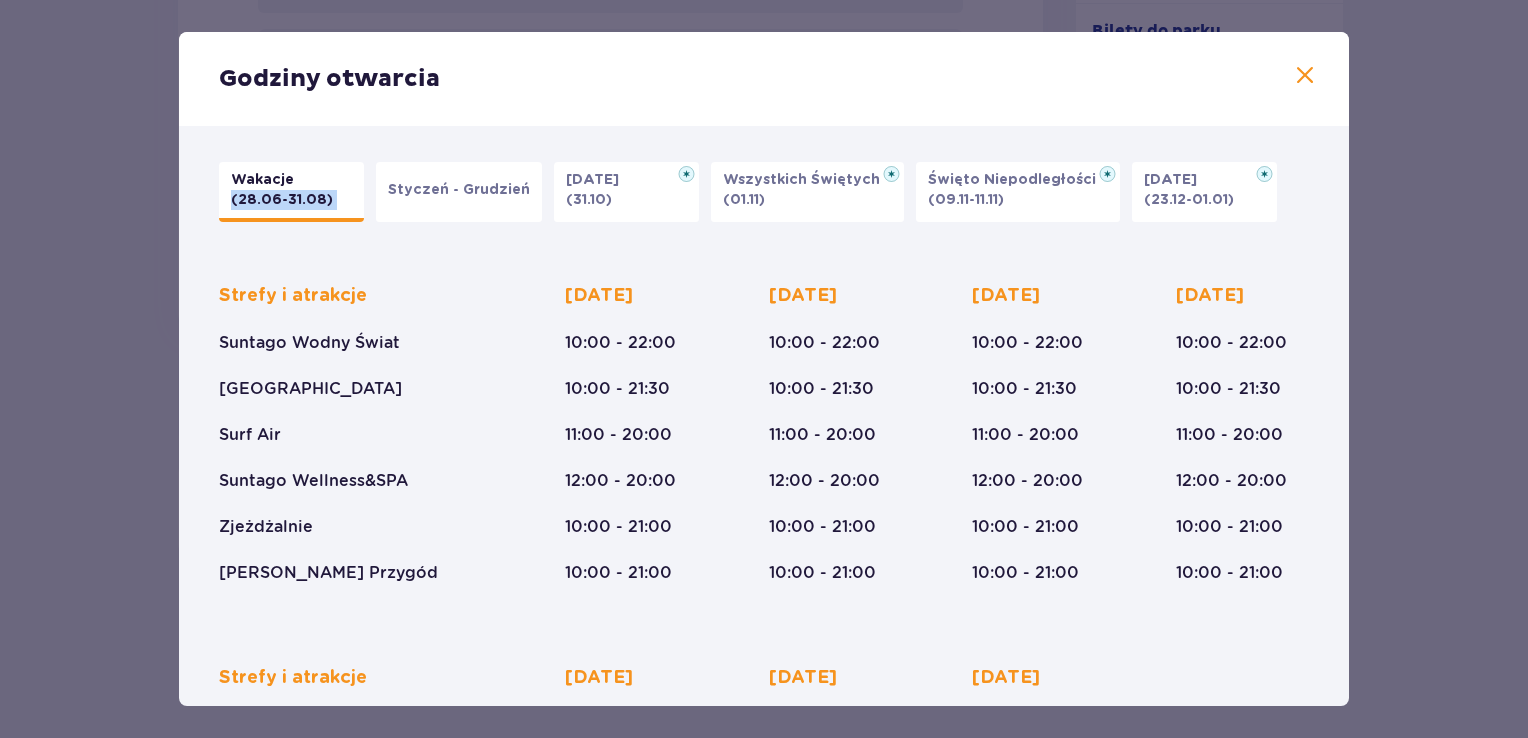 click on "Wakacje" at bounding box center [262, 180] 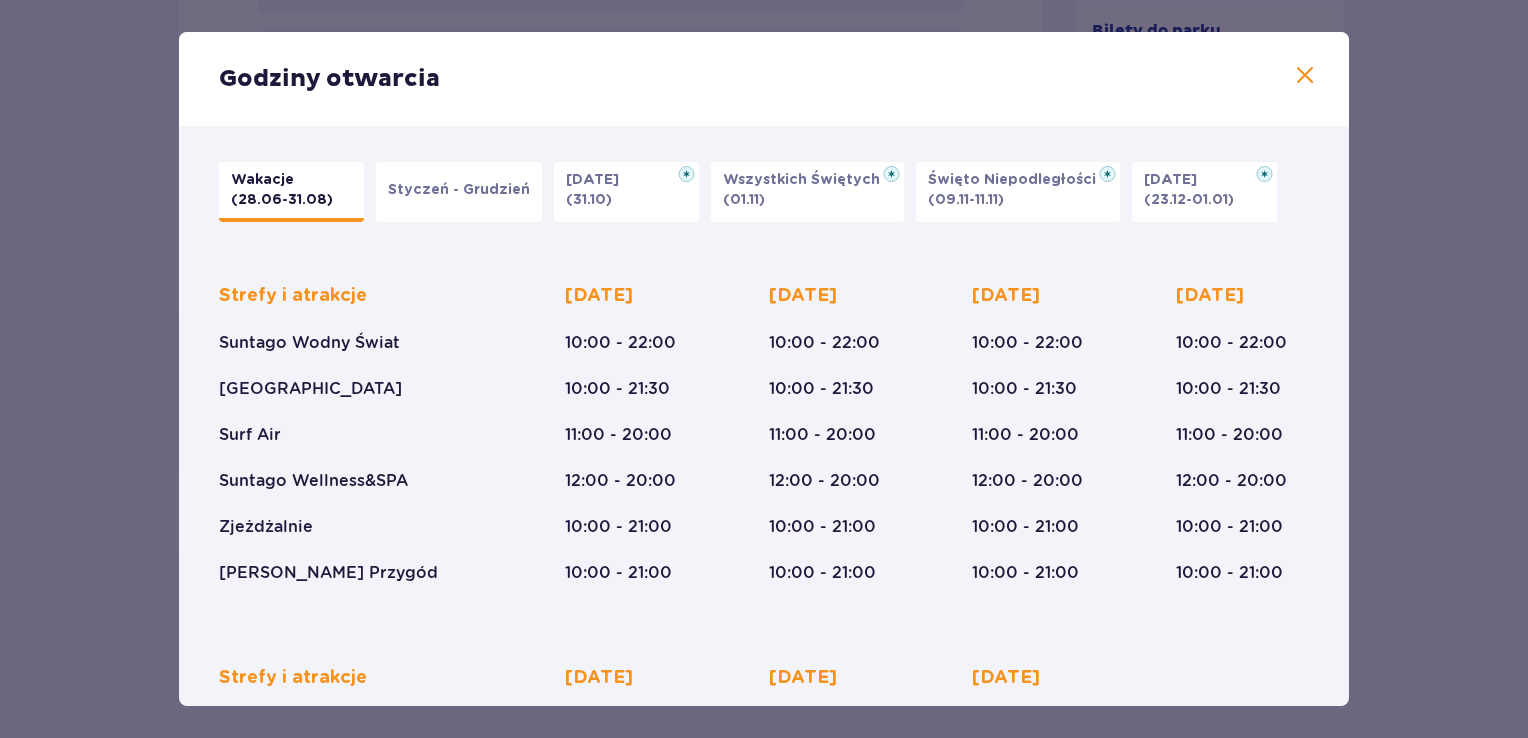 drag, startPoint x: 1083, startPoint y: 650, endPoint x: 1324, endPoint y: 667, distance: 241.59885 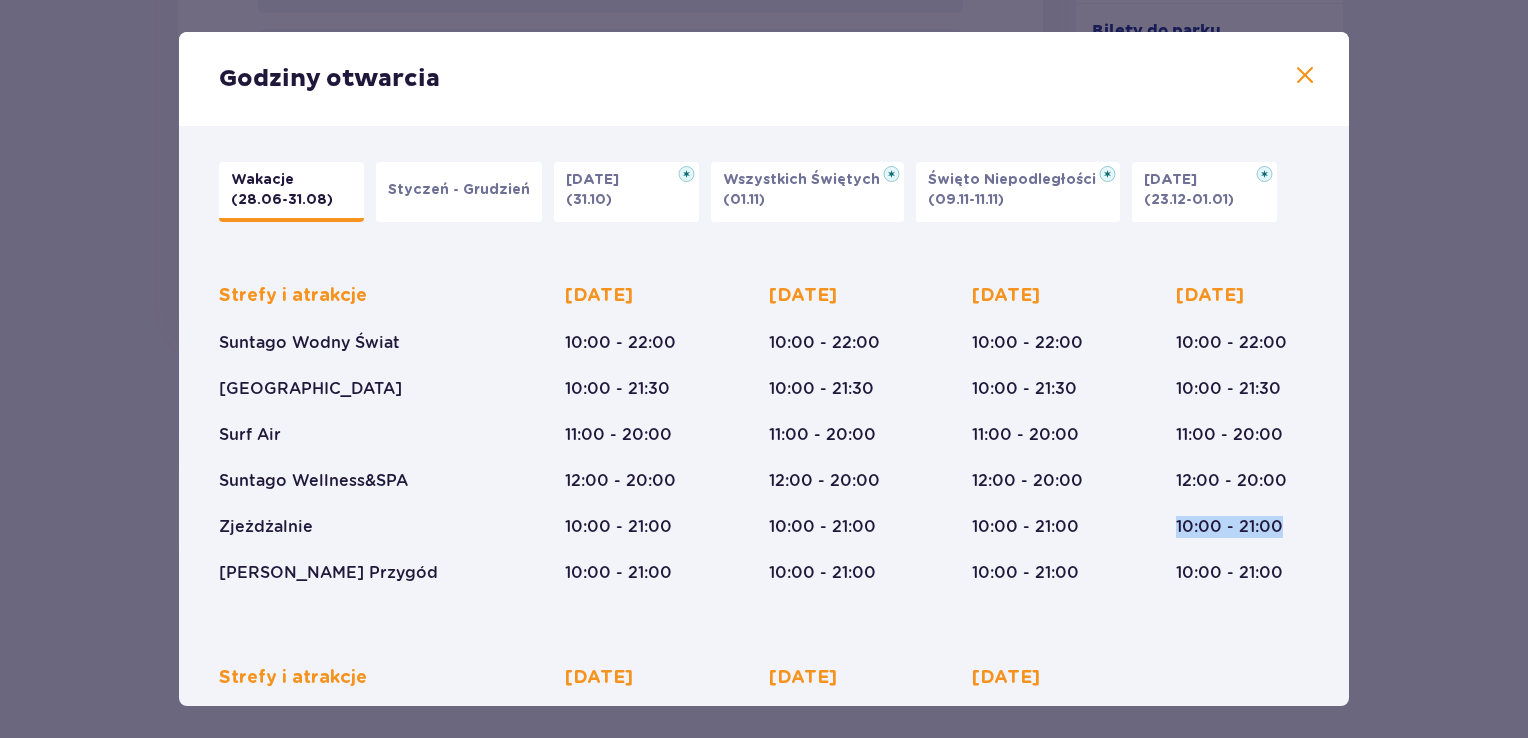 drag, startPoint x: 1351, startPoint y: 493, endPoint x: 1341, endPoint y: 529, distance: 37.363083 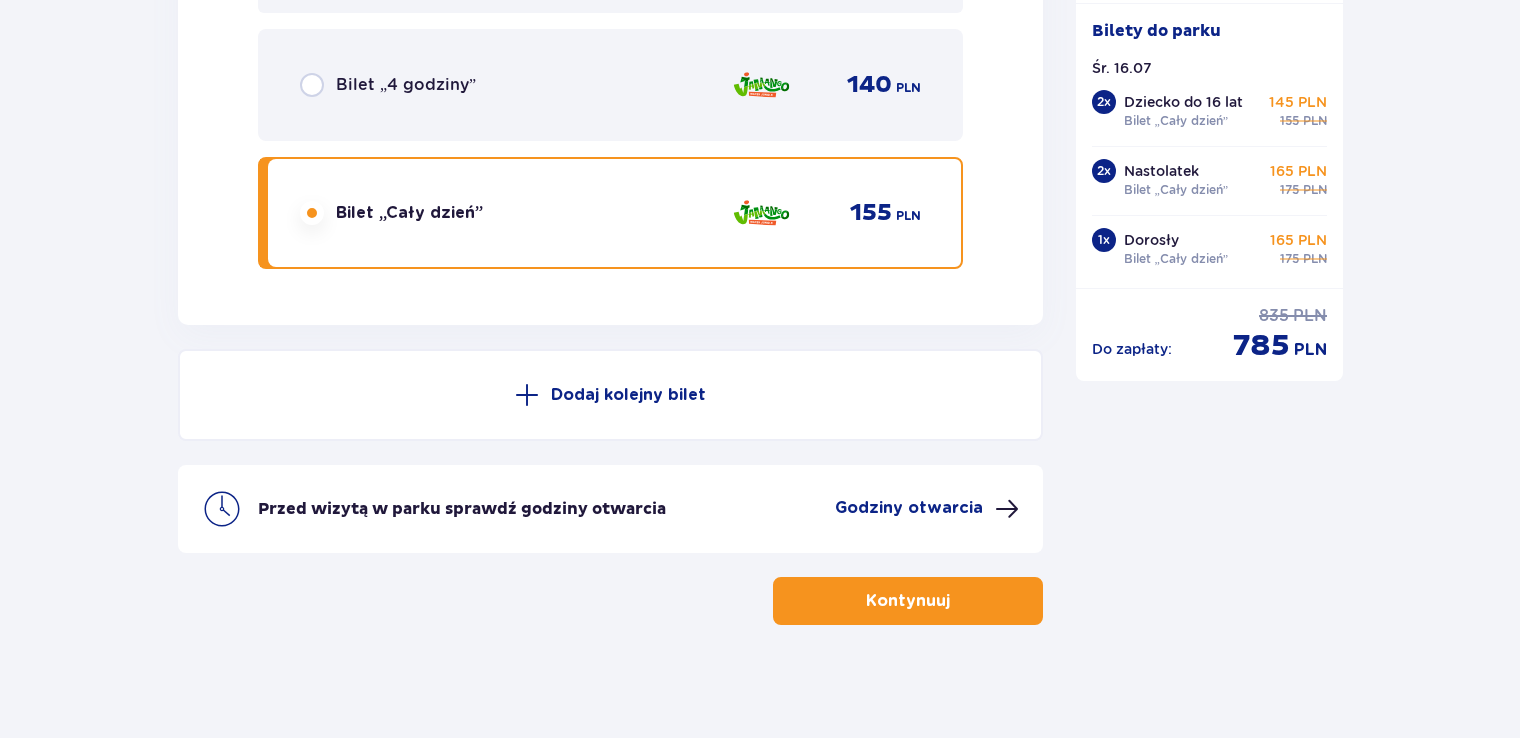 click at bounding box center (1007, 509) 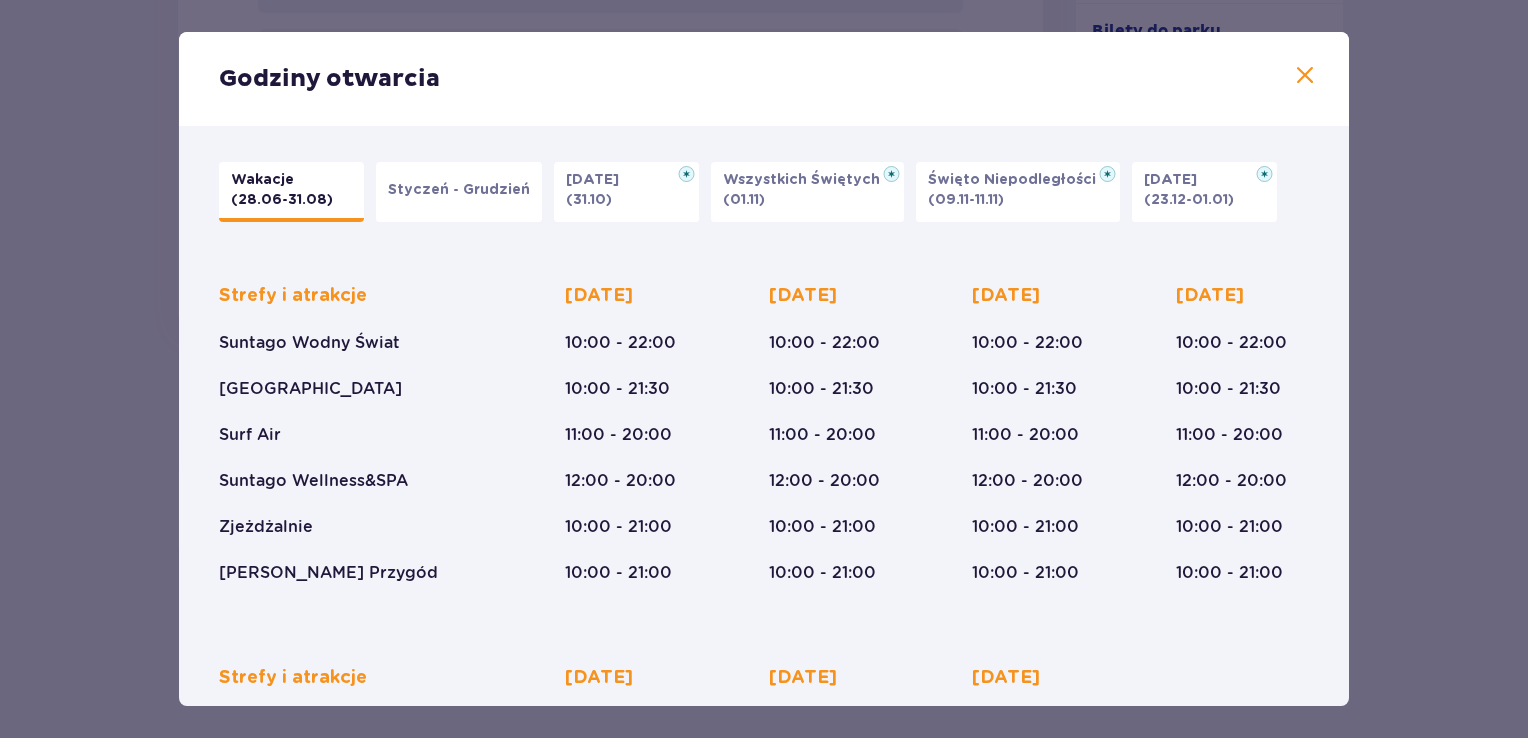 click on "Wakacje  (28.06-31.08) Styczeń - Grudzień Halloween  (31.10) Wszystkich Świętych  (01.11) Święto Niepodległości  (09.11-11.11) Boże Narodzenie  (23.12-01.01) Strefy i atrakcje Suntago Wodny Świat Crocodile Island Surf Air Suntago Wellness&SPA Zjeżdżalnie Mamba Rzeka Przygód Poniedziałek 10:00 - 22:00 10:00 - 21:30 11:00 - 20:00 12:00 - 20:00 10:00 - 21:00 10:00 - 21:00 Wtorek 10:00 - 22:00 10:00 - 21:30 11:00 - 20:00 12:00 - 20:00 10:00 - 21:00 10:00 - 21:00 Środa 10:00 - 22:00 10:00 - 21:30 11:00 - 20:00 12:00 - 20:00 10:00 - 21:00 10:00 - 21:00 Czwartek 10:00 - 22:00 10:00 - 21:30 11:00 - 20:00 12:00 - 20:00 10:00 - 21:00 10:00 - 21:00 Strefy i atrakcje Suntago Wodny Świat Crocodile Island Surf Air Suntago Wellness&SPA Zjeżdżalnie Mamba Rzeka Przygód Piątek 10:00 - 22:00 10:00 - 21:30 11:00 - 20:00 12:00 - 20:00 10:00 - 21:00 10:00 - 21:00 Sobota 10:00 - 22:00 10:00 - 21:30 11:00 - 20:00 12:00 - 20:00 10:00 - 21:00 10:00 - 21:00 Niedziela 10:00 - 22:00 10:00 - 21:30 11:00 - 20:00" at bounding box center (764, 566) 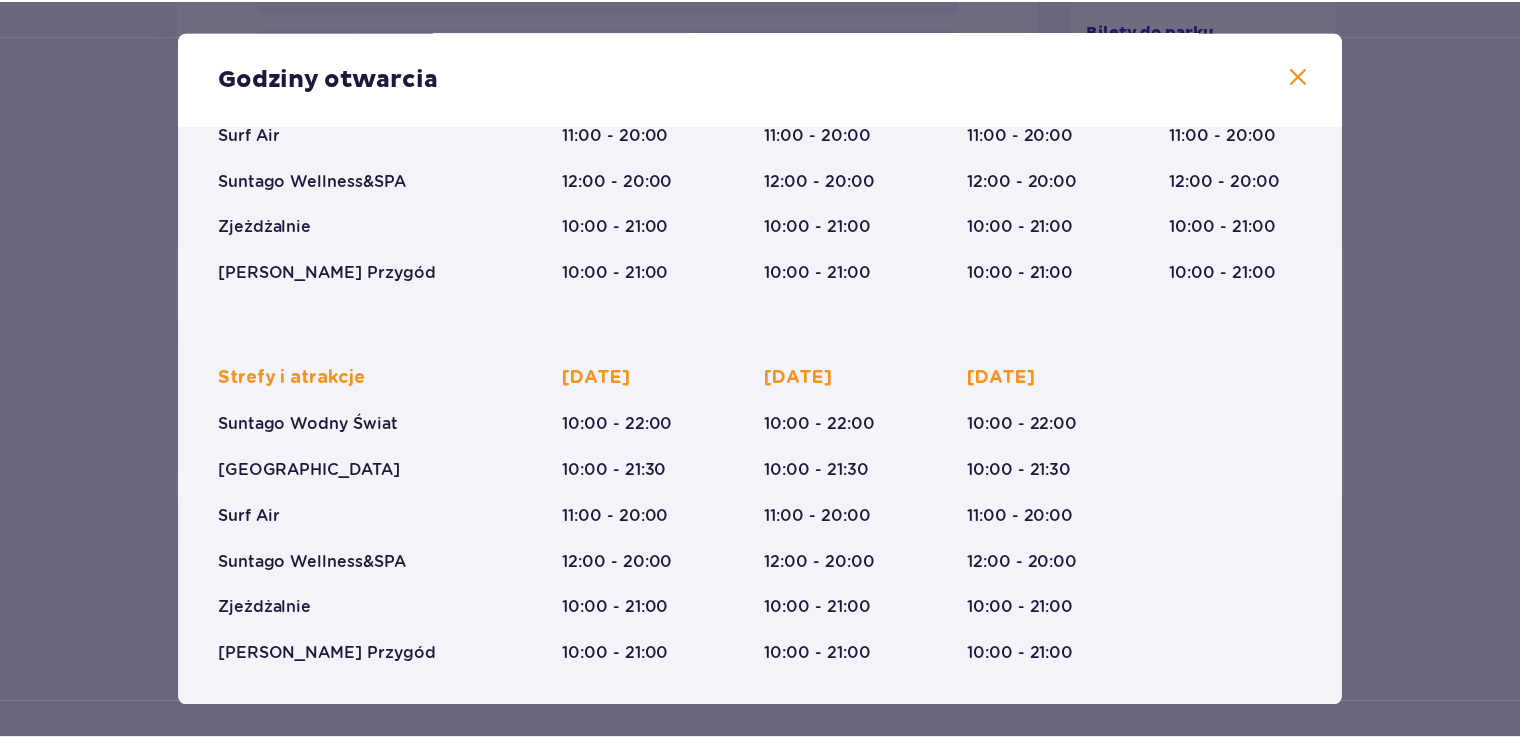 scroll, scrollTop: 0, scrollLeft: 0, axis: both 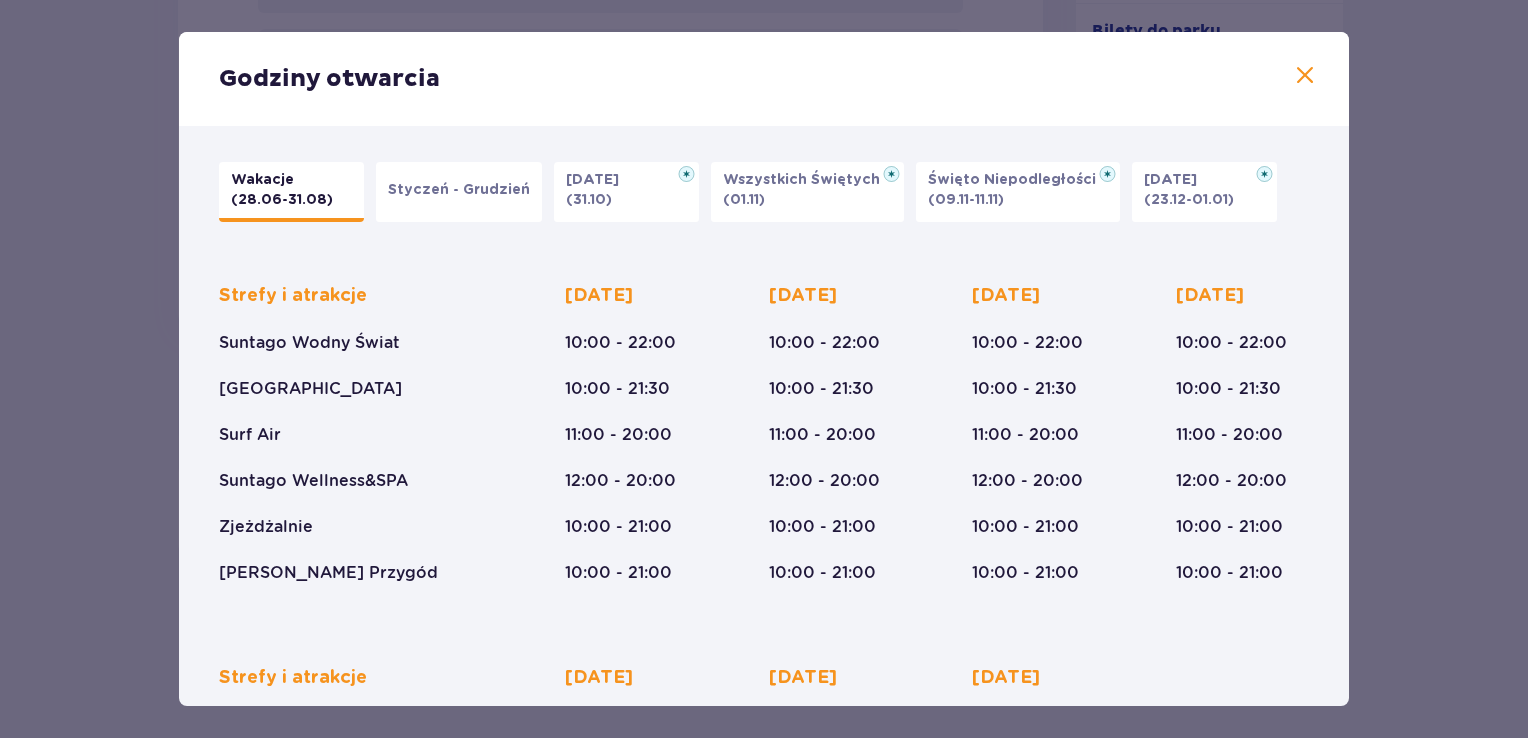 click at bounding box center (1305, 76) 